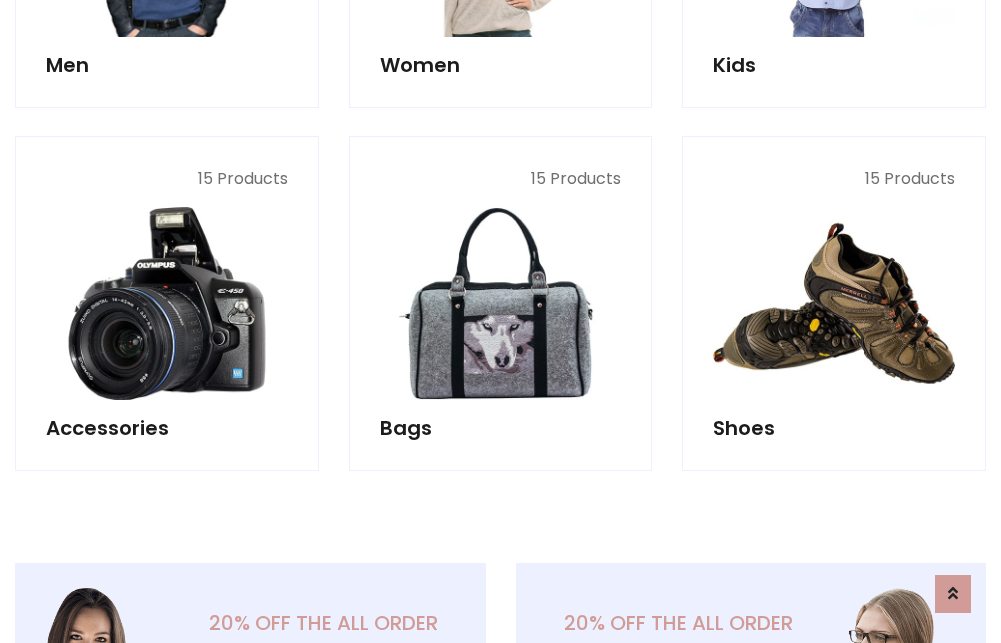 scroll, scrollTop: 853, scrollLeft: 0, axis: vertical 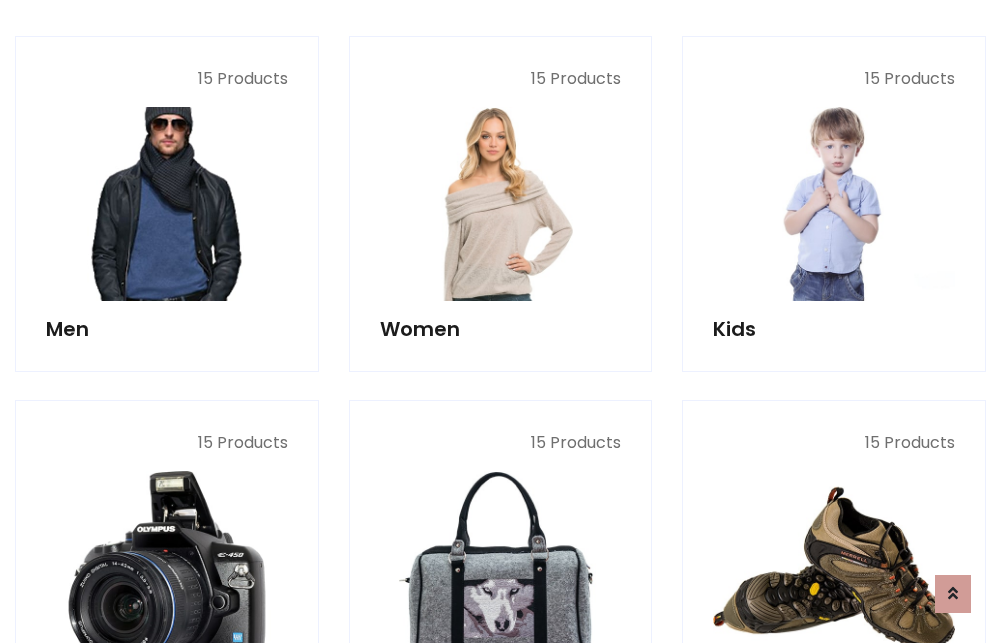click at bounding box center [167, 204] 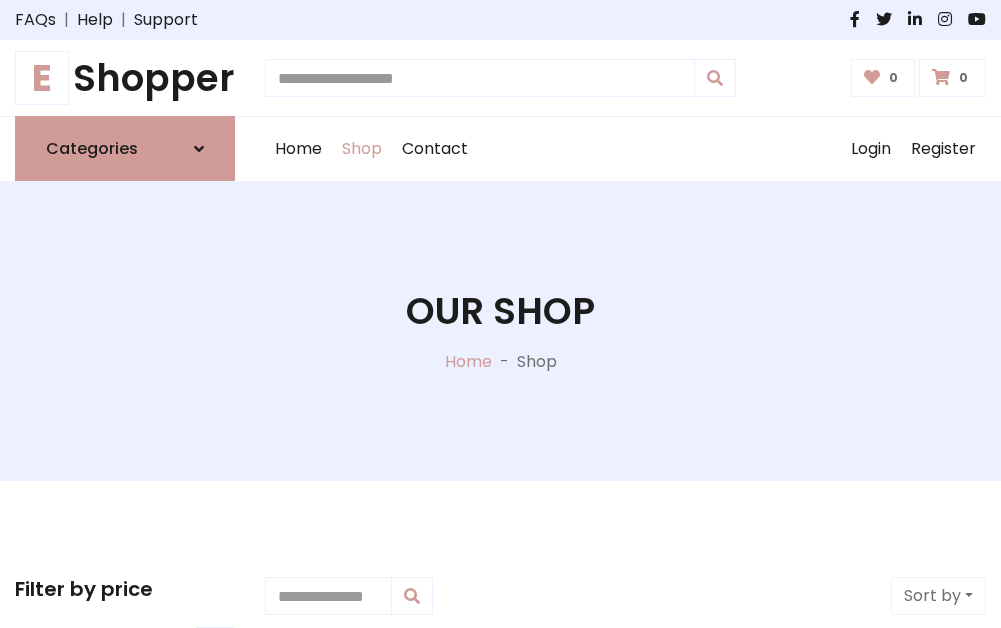 scroll, scrollTop: 807, scrollLeft: 0, axis: vertical 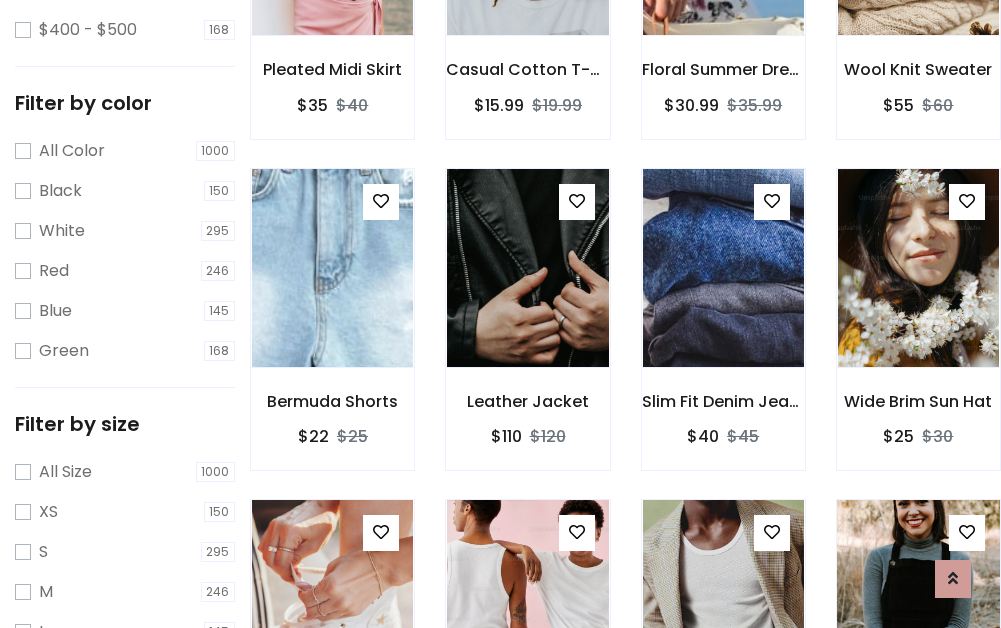 click at bounding box center [918, 599] 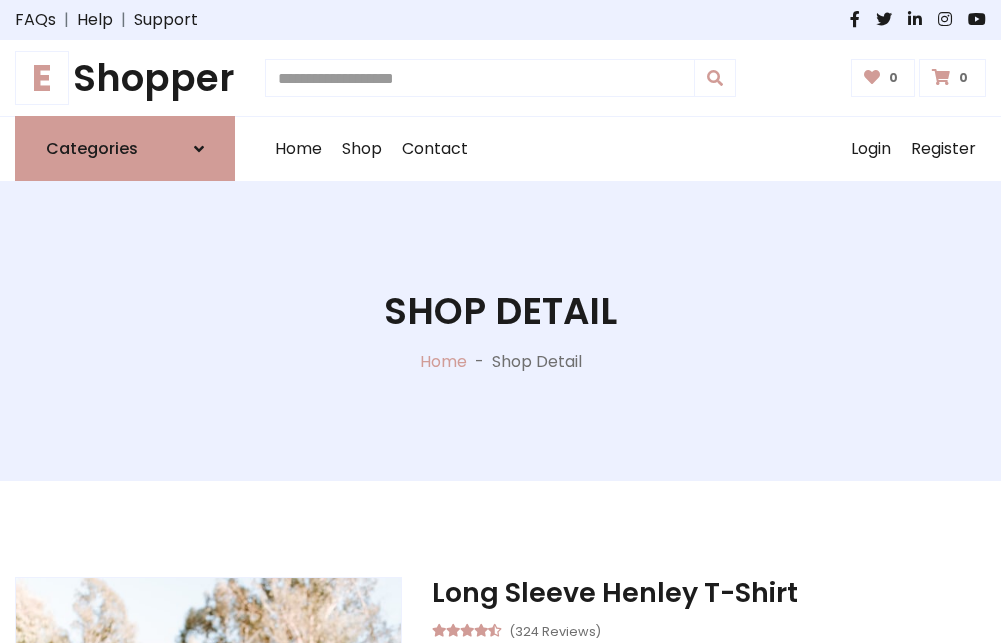 scroll, scrollTop: 143, scrollLeft: 0, axis: vertical 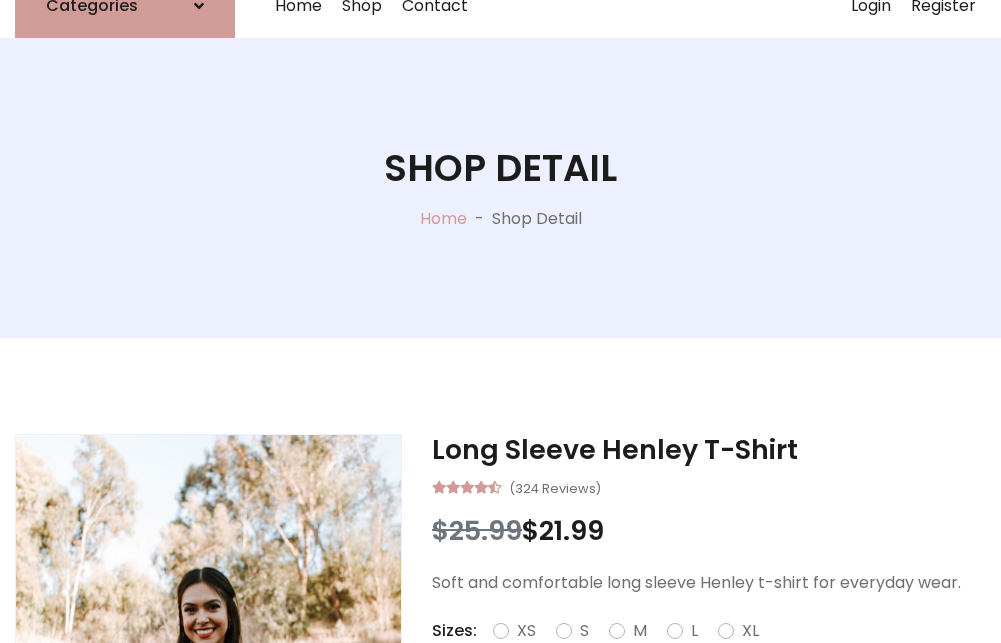 click on "M" at bounding box center [640, 631] 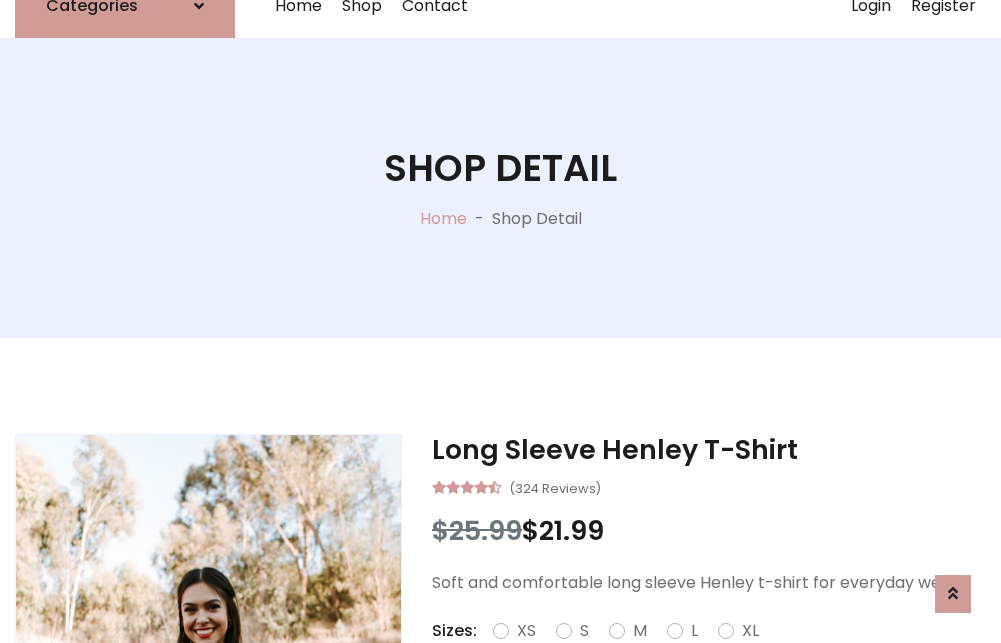 click on "Red" at bounding box center [722, 655] 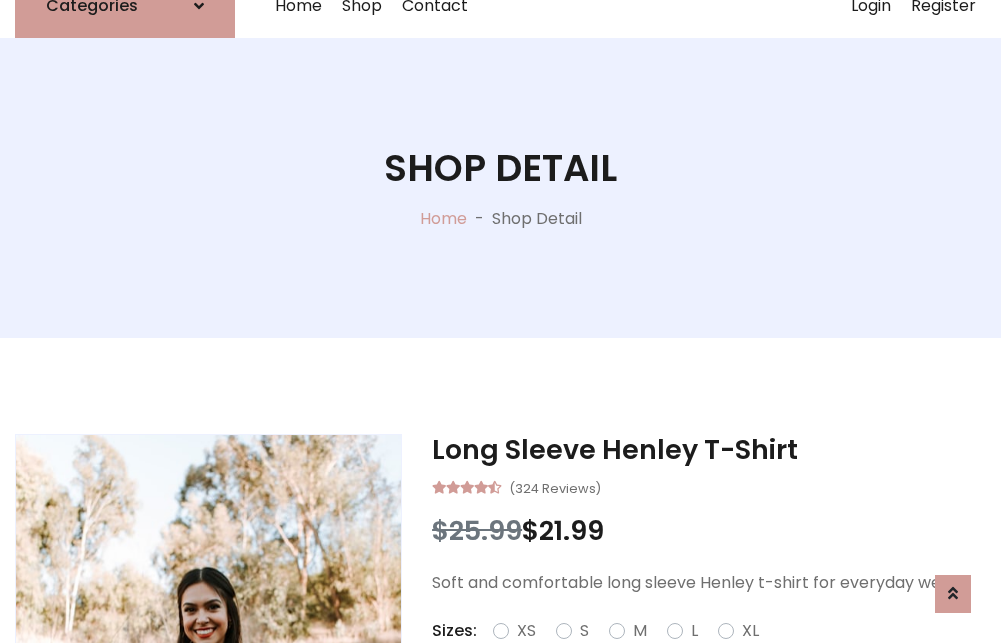scroll, scrollTop: 167, scrollLeft: 0, axis: vertical 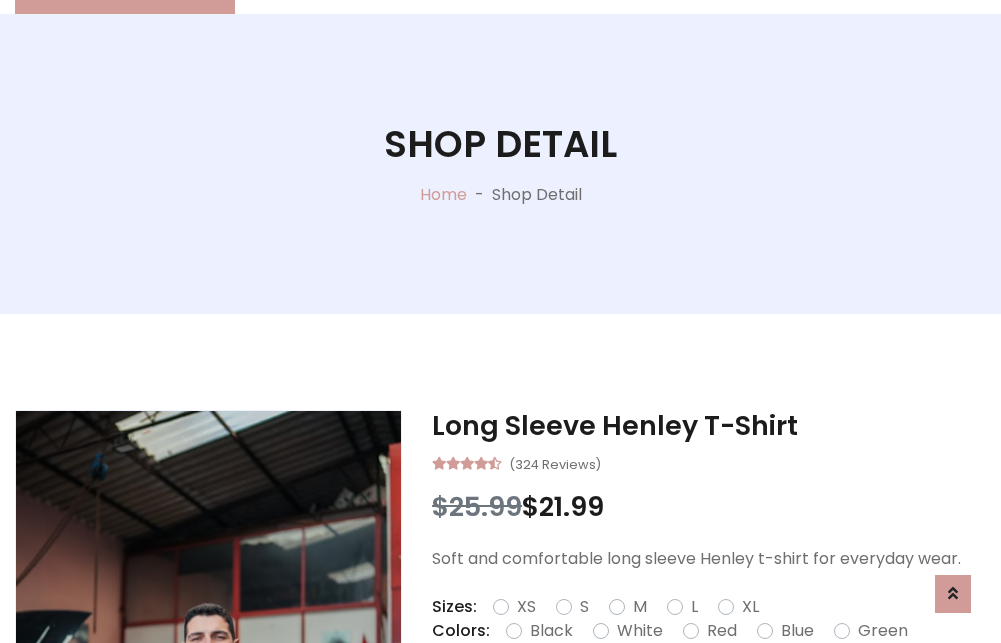 click on "Add To Cart" at bounding box center [653, 694] 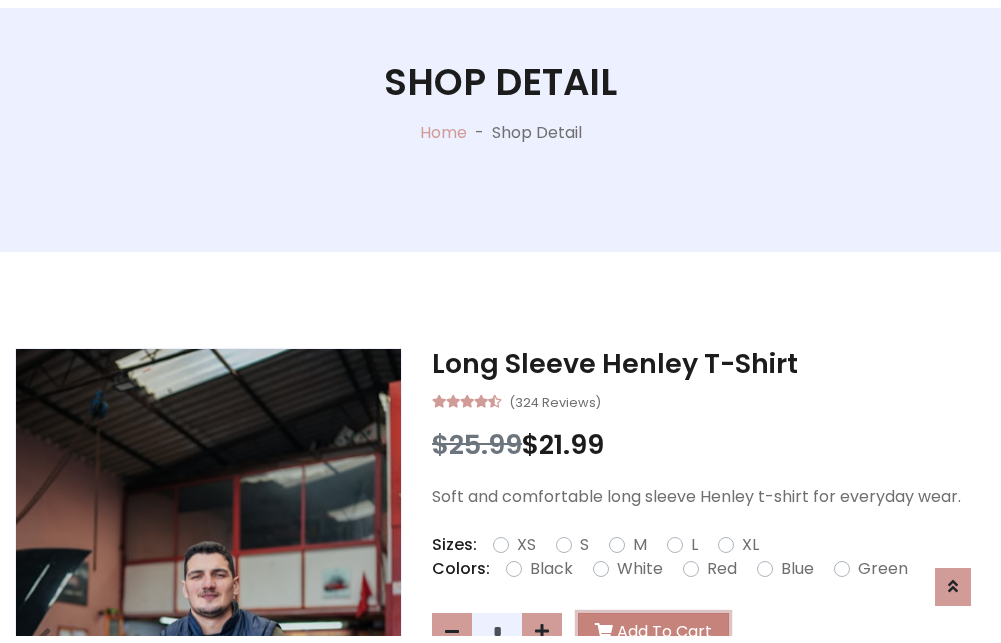 scroll, scrollTop: 0, scrollLeft: 0, axis: both 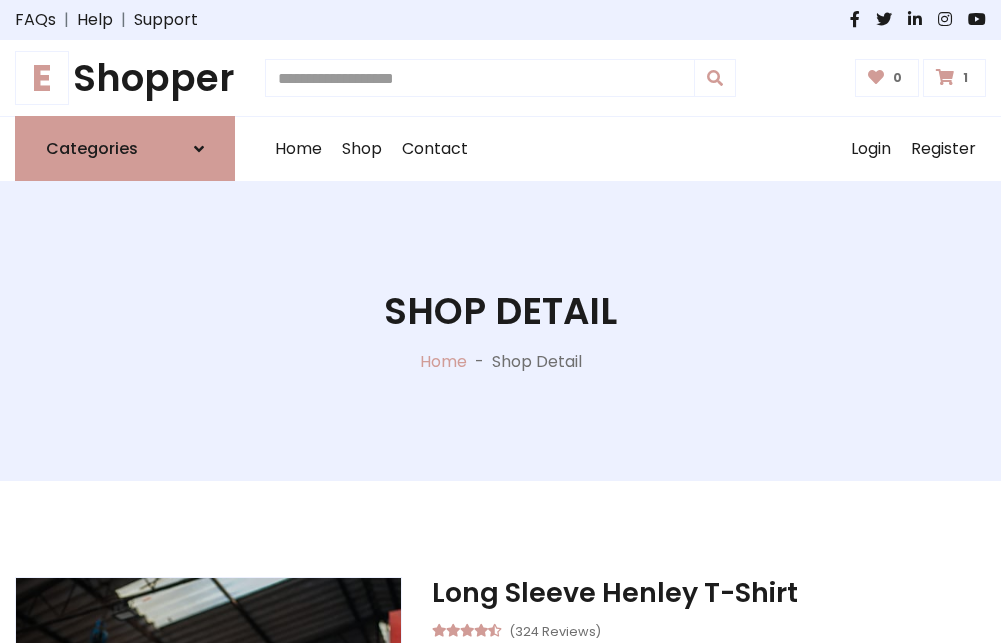 click at bounding box center (945, 77) 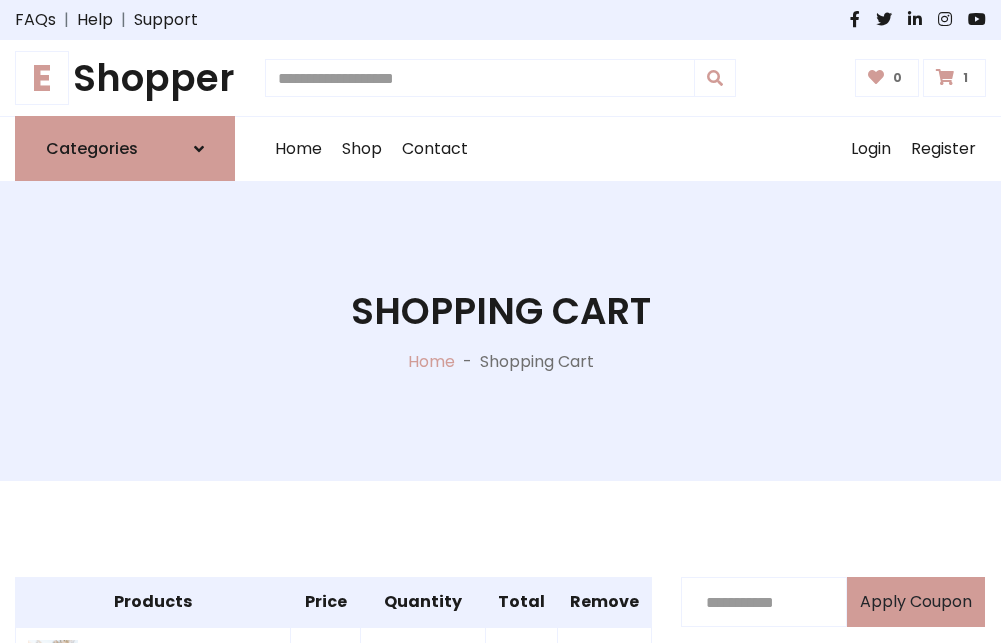 scroll, scrollTop: 474, scrollLeft: 0, axis: vertical 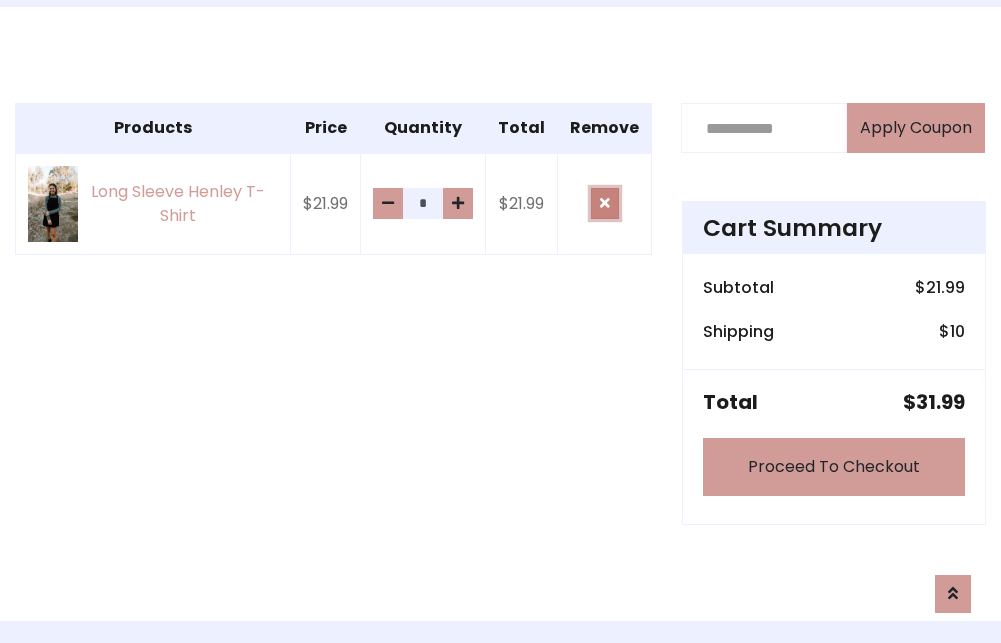 click at bounding box center [605, 203] 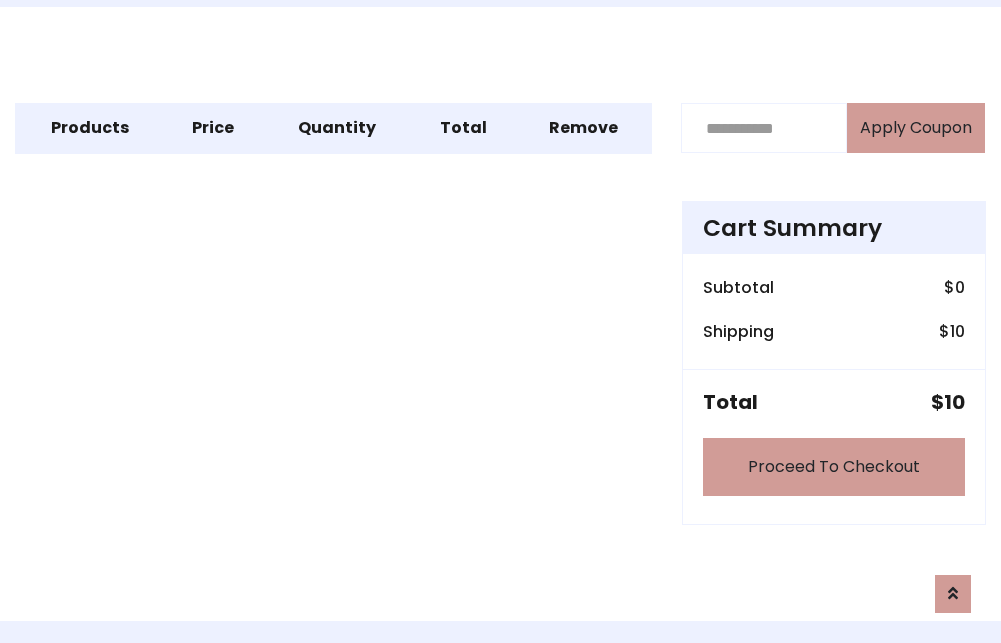 scroll, scrollTop: 247, scrollLeft: 0, axis: vertical 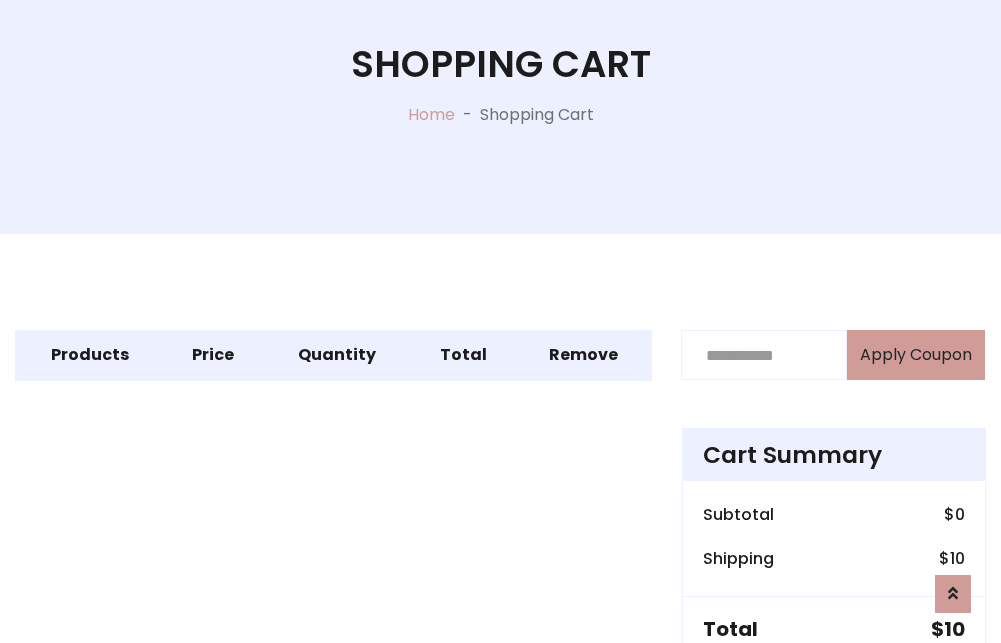 click on "Proceed To Checkout" at bounding box center (834, 694) 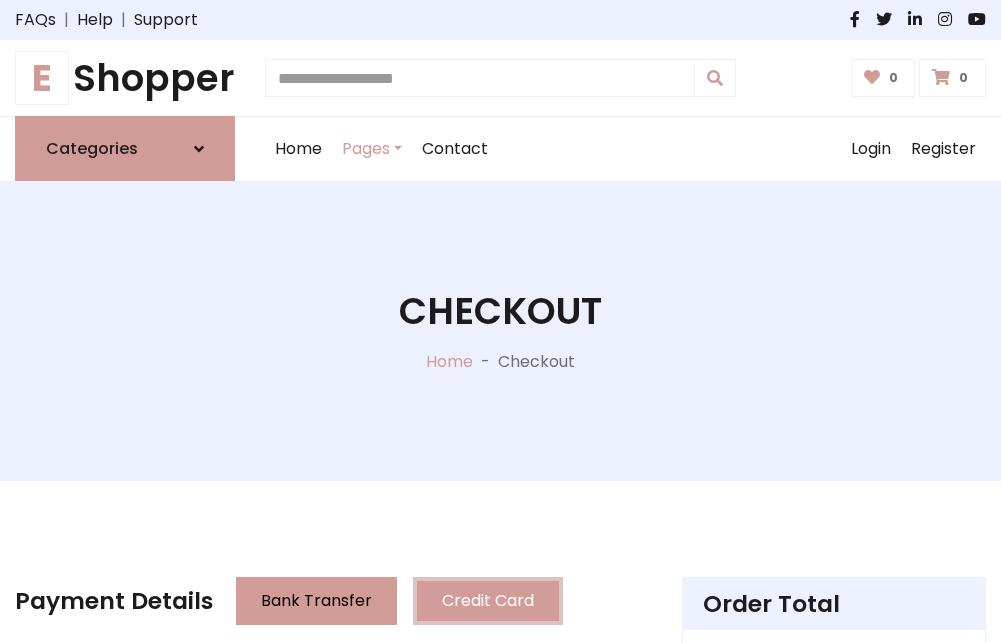 scroll, scrollTop: 137, scrollLeft: 0, axis: vertical 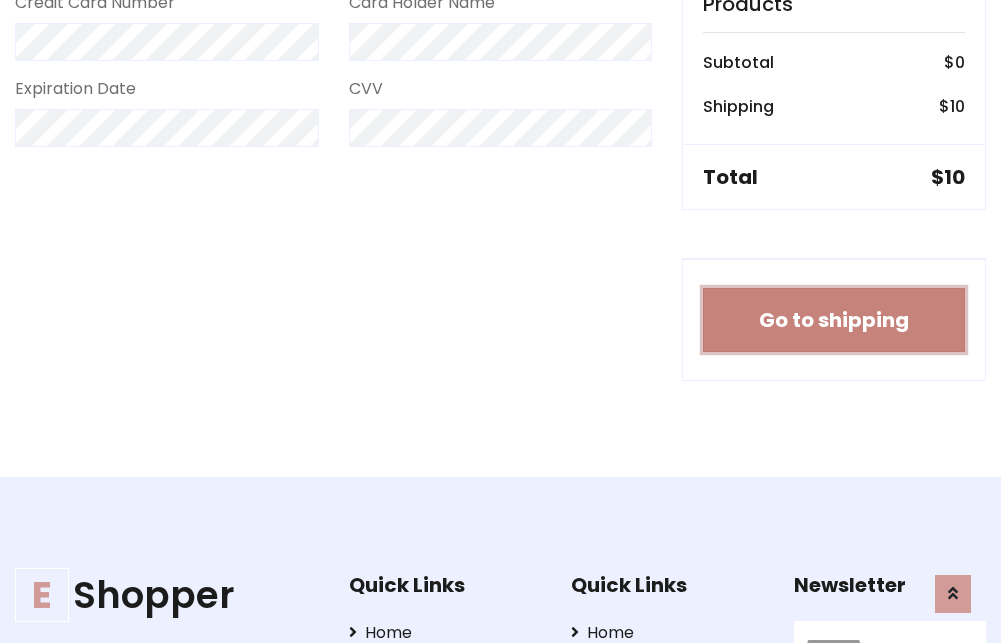 click on "Go to shipping" at bounding box center [834, 320] 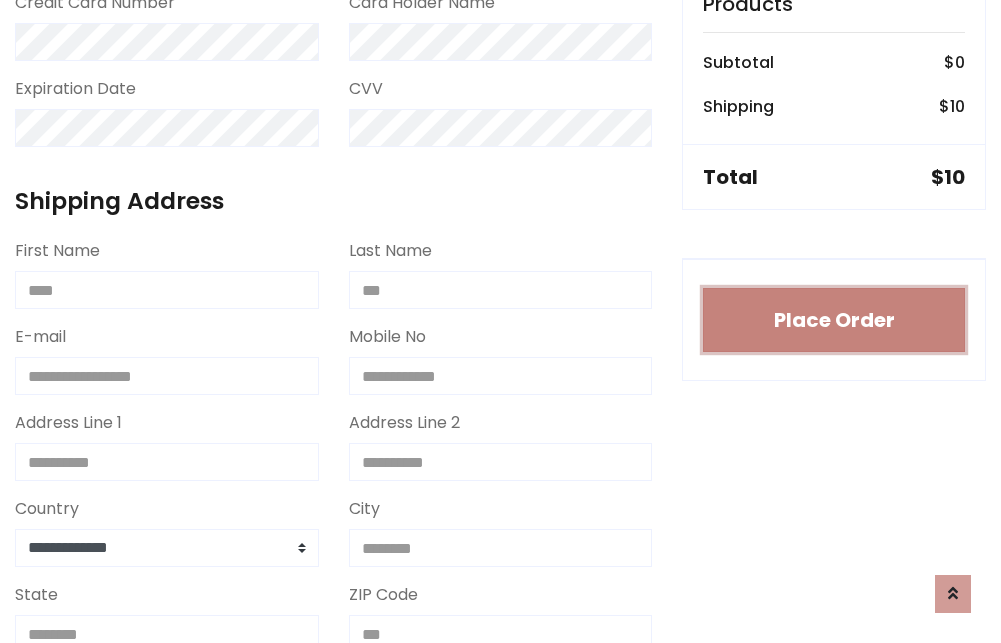 type 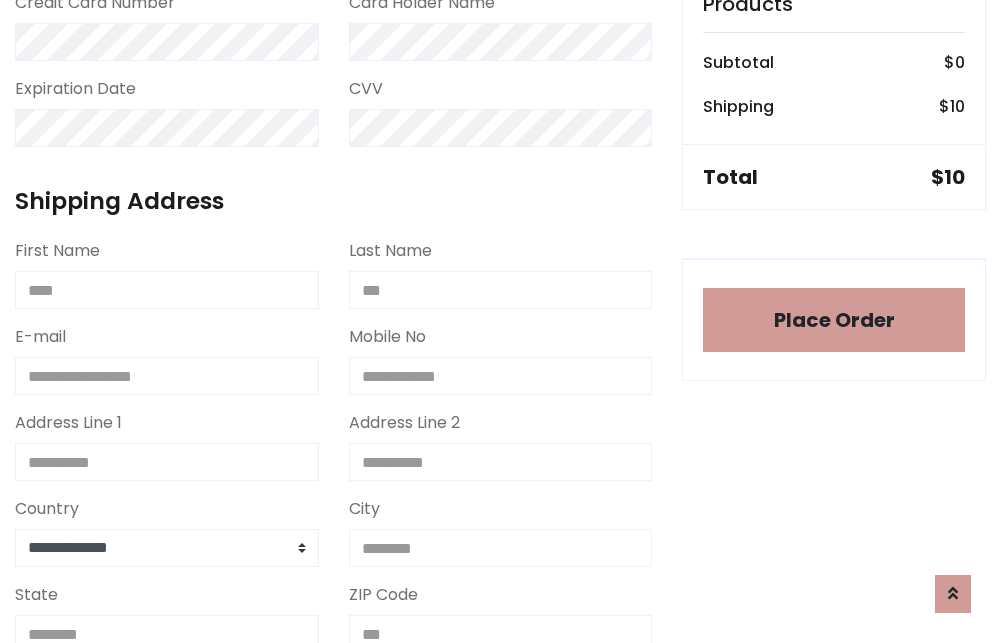 scroll, scrollTop: 1196, scrollLeft: 0, axis: vertical 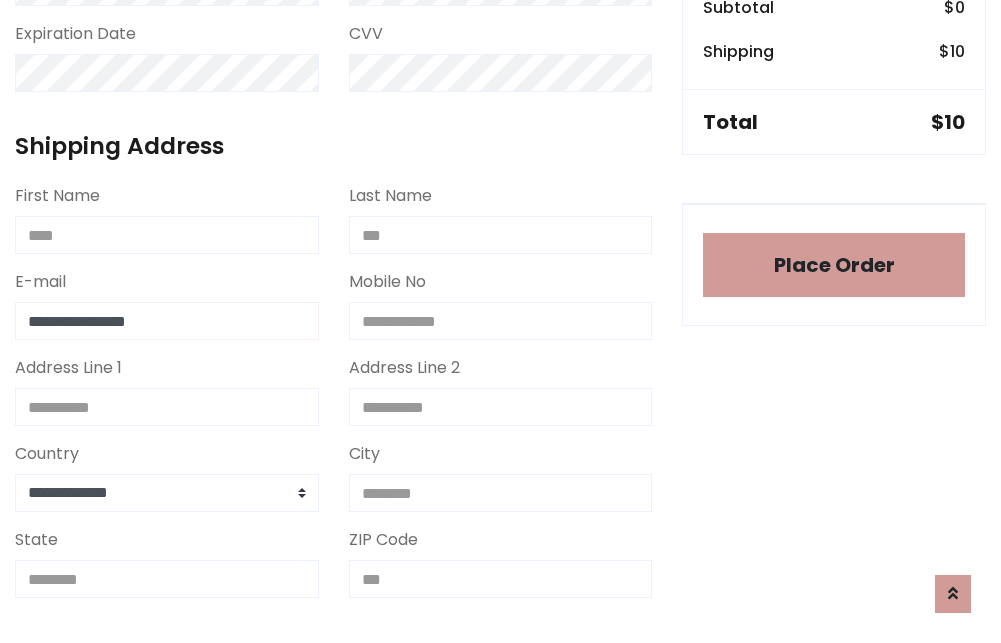 type on "**********" 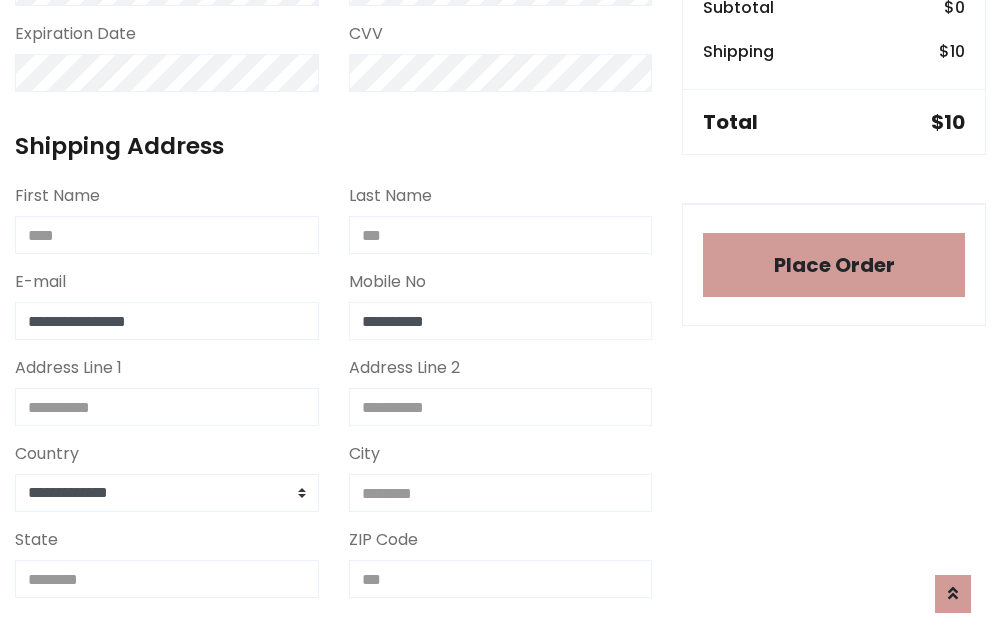 type on "**********" 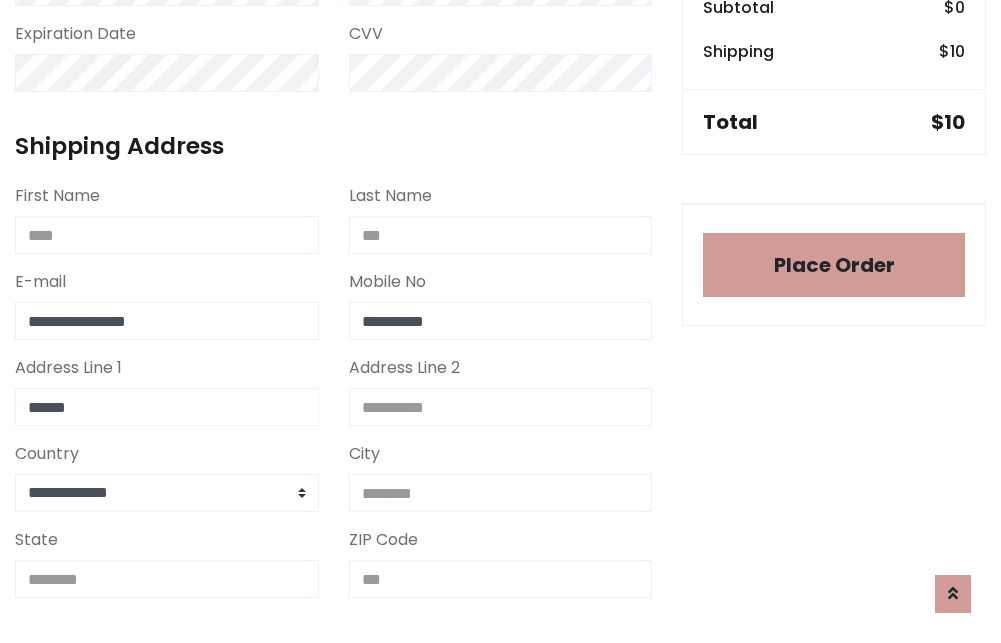 type on "******" 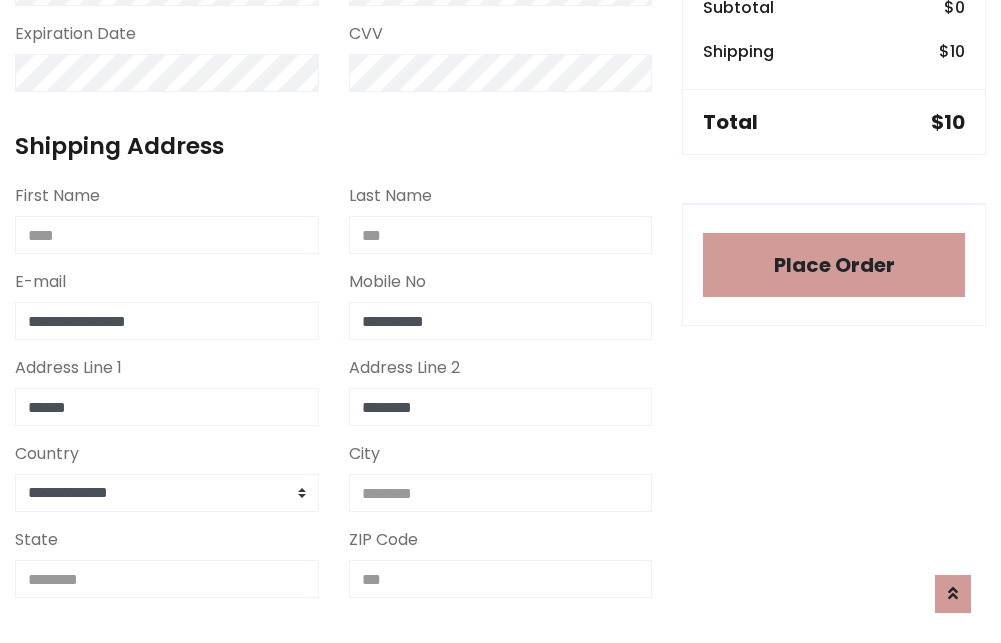 type on "********" 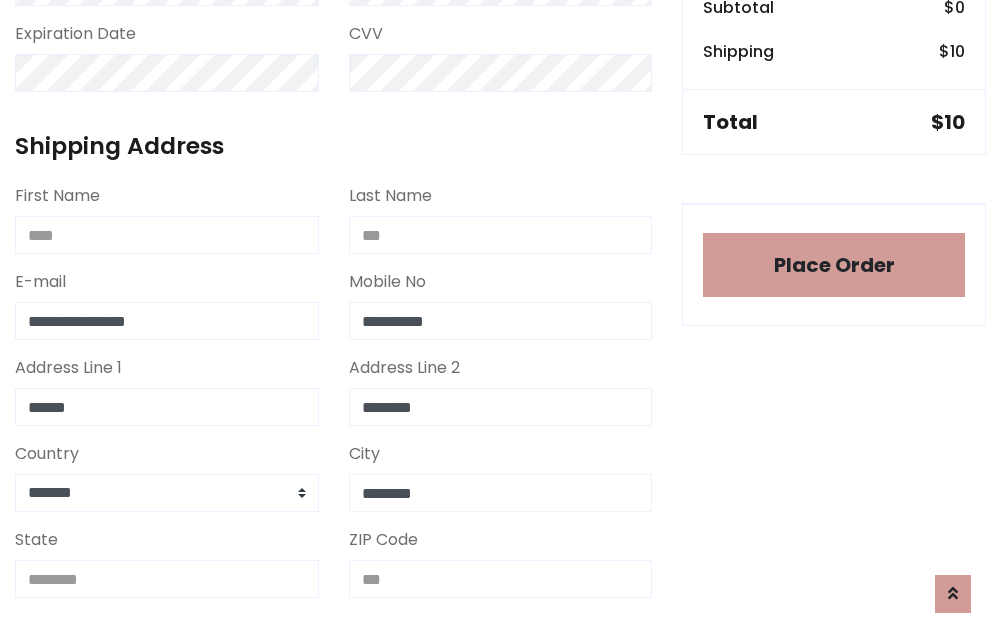 type on "********" 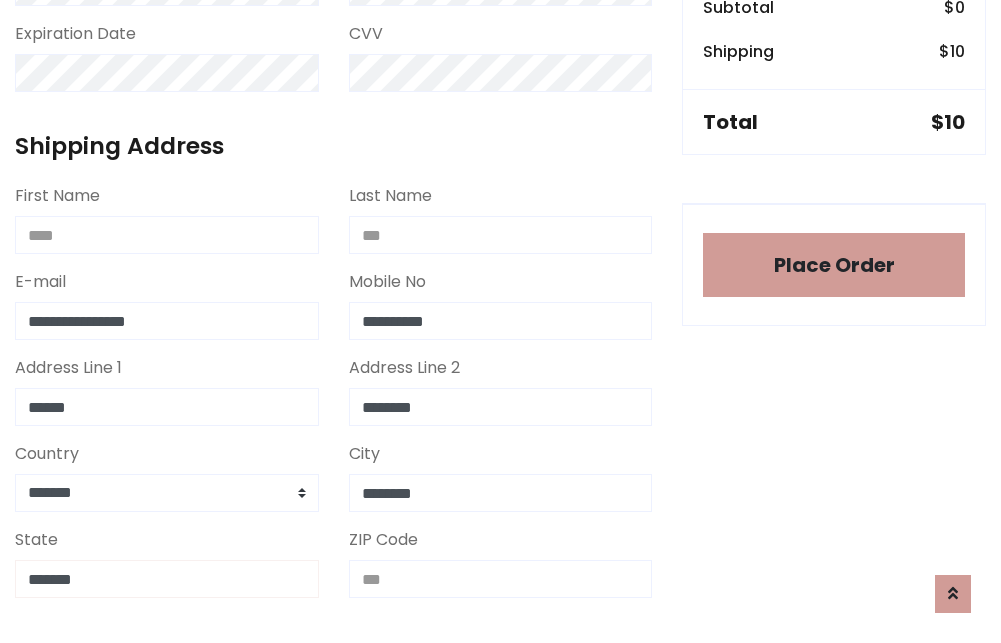 type on "*******" 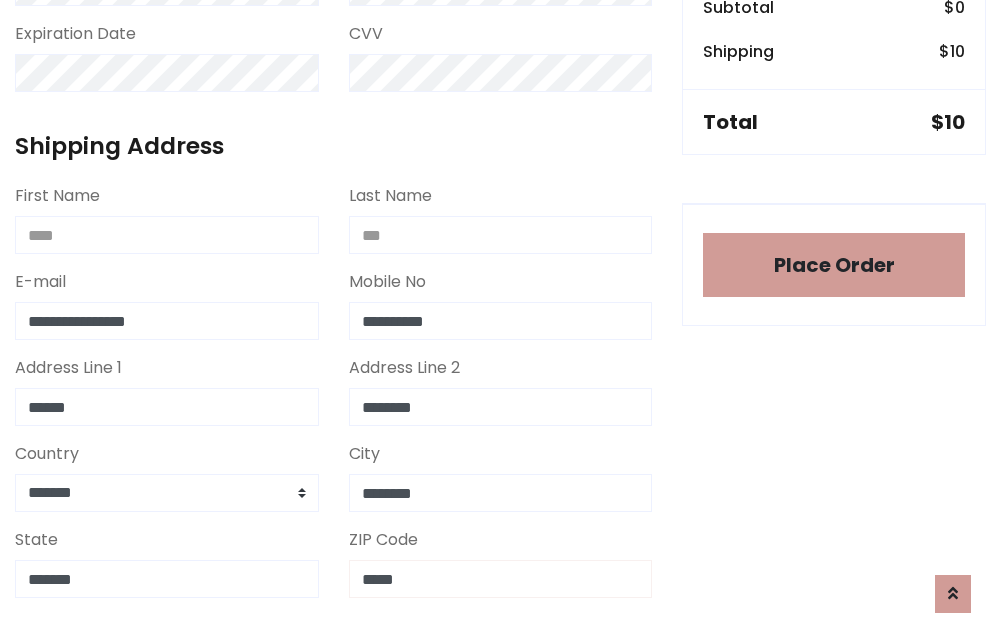 scroll, scrollTop: 403, scrollLeft: 0, axis: vertical 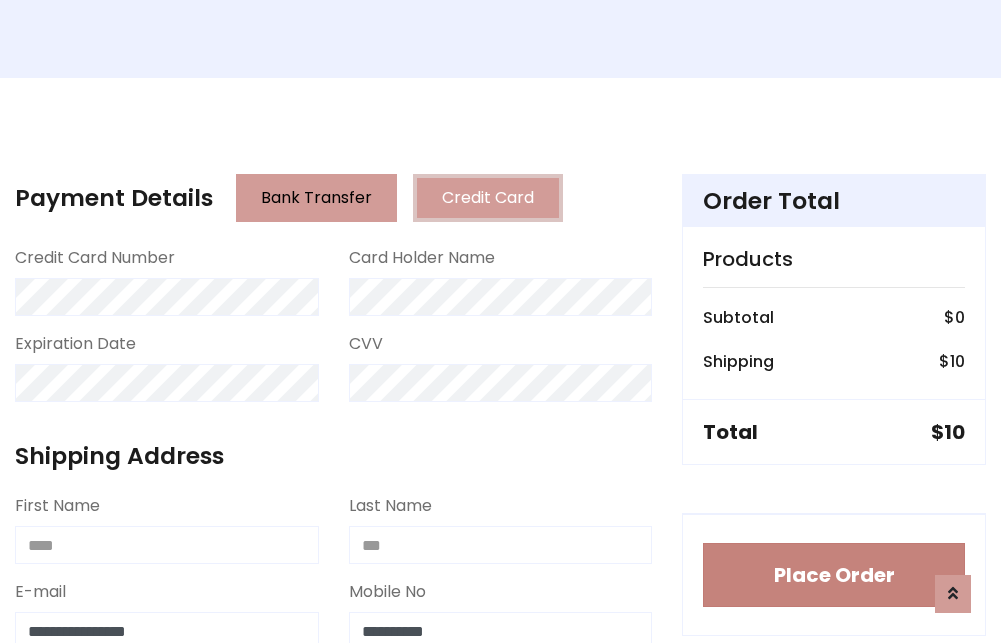 type on "*****" 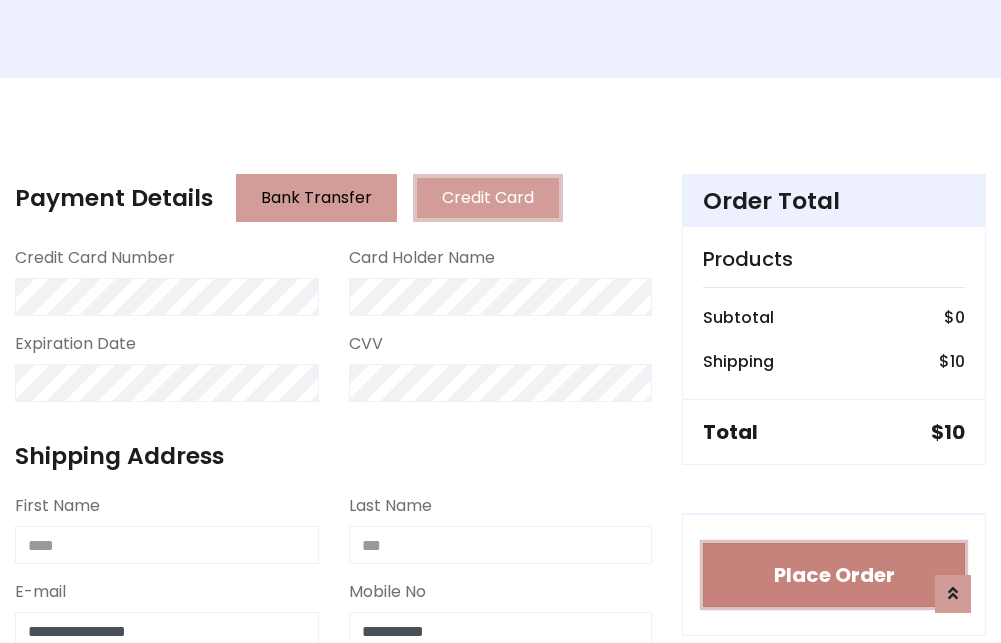 click on "Place Order" at bounding box center [834, 575] 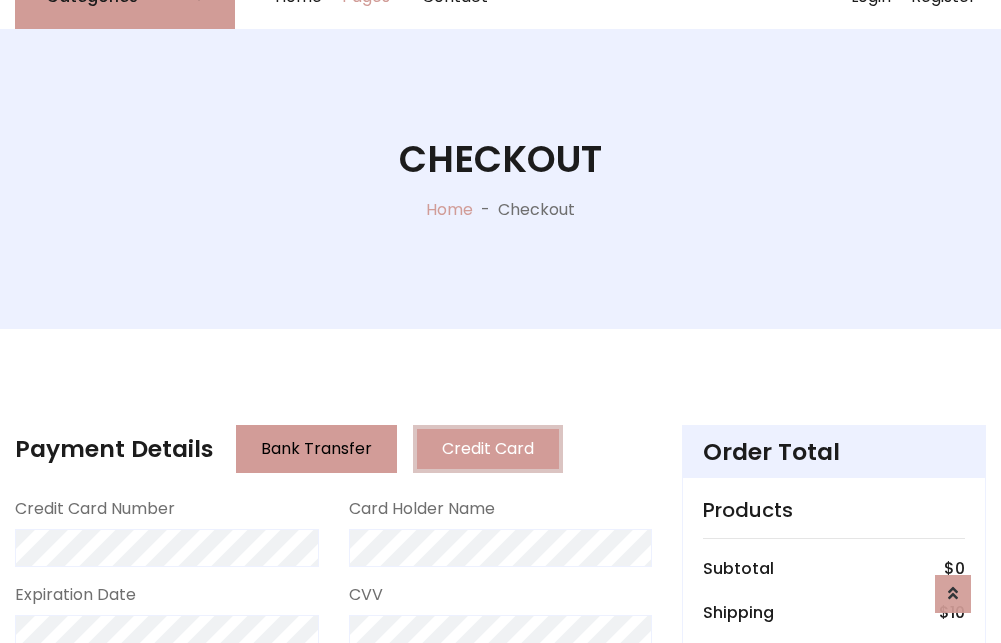 scroll, scrollTop: 0, scrollLeft: 0, axis: both 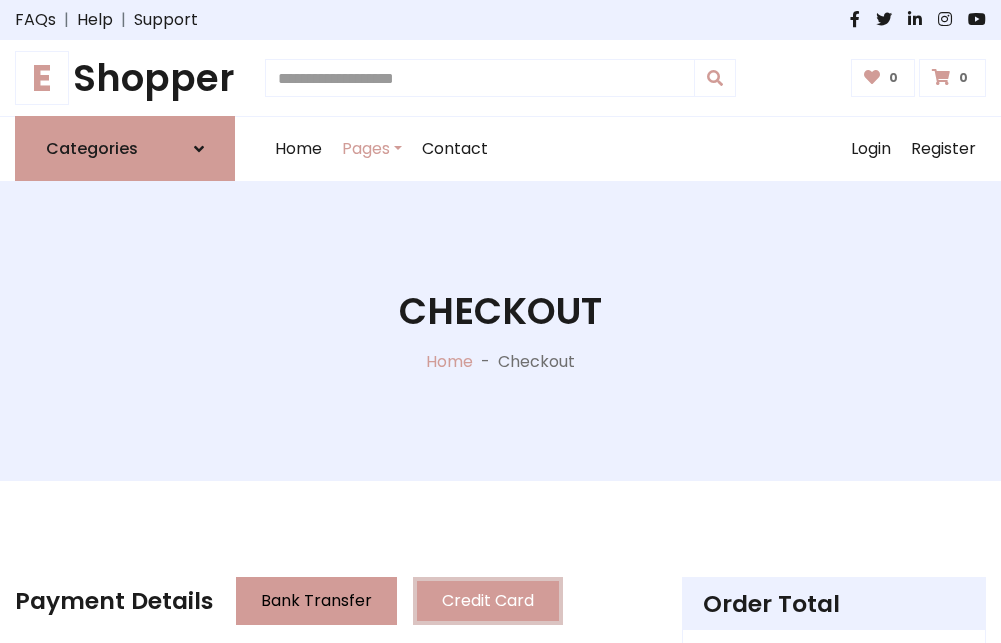 click on "E Shopper" at bounding box center (125, 78) 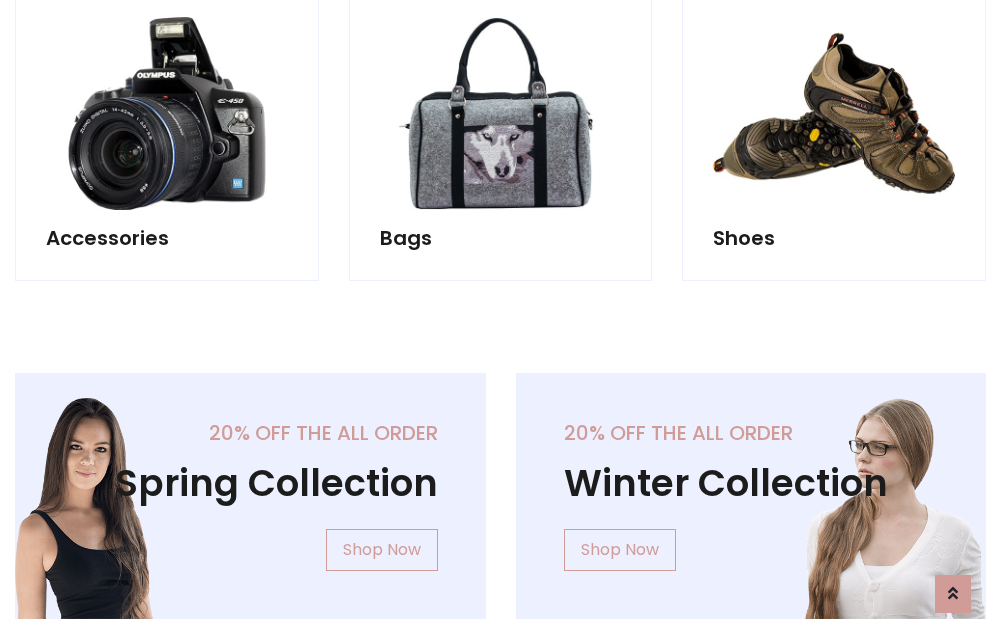 scroll, scrollTop: 770, scrollLeft: 0, axis: vertical 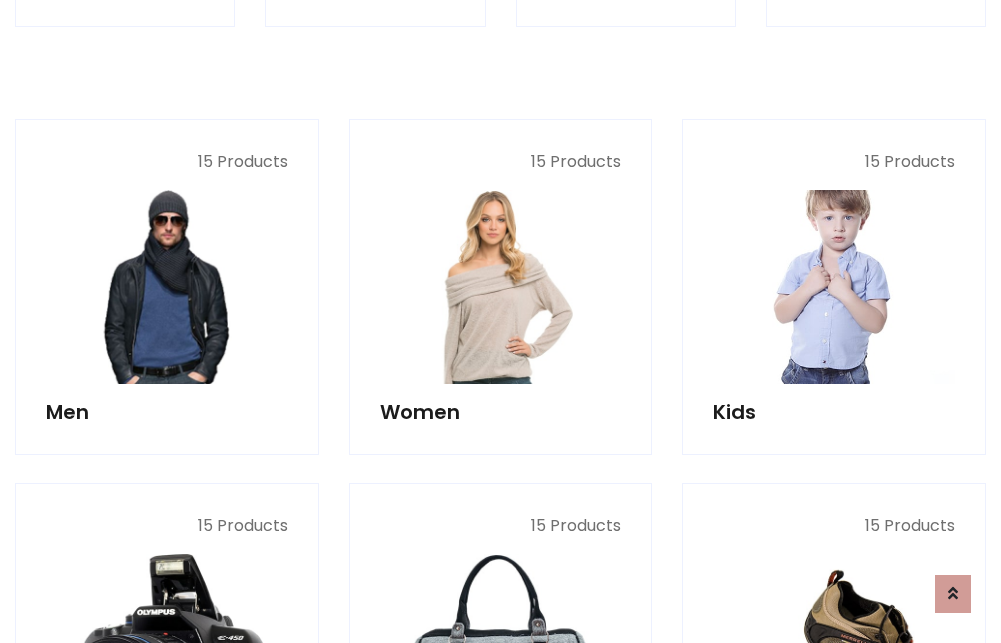 click at bounding box center [834, 287] 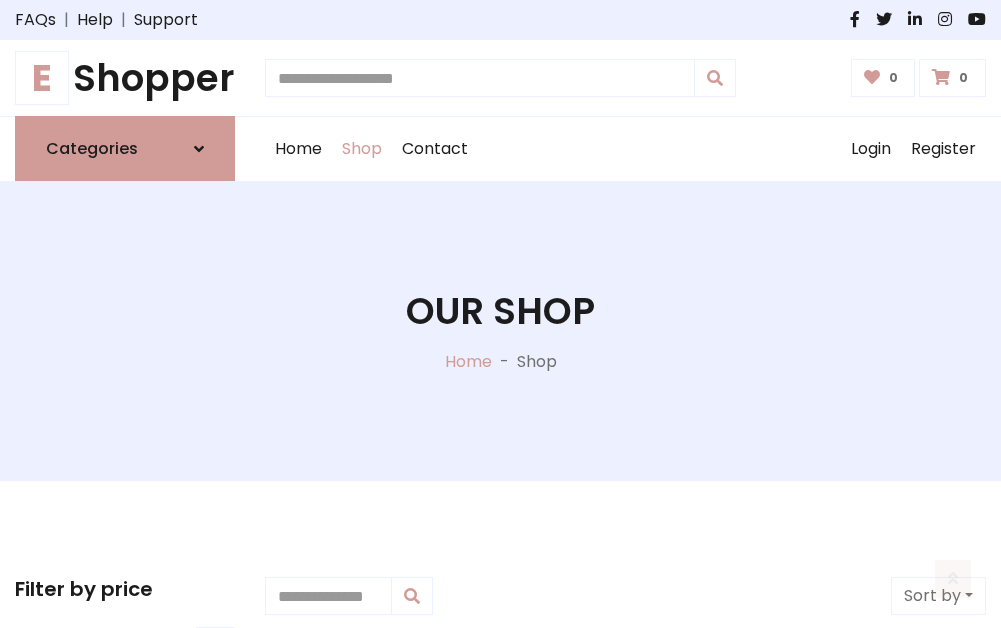 scroll, scrollTop: 549, scrollLeft: 0, axis: vertical 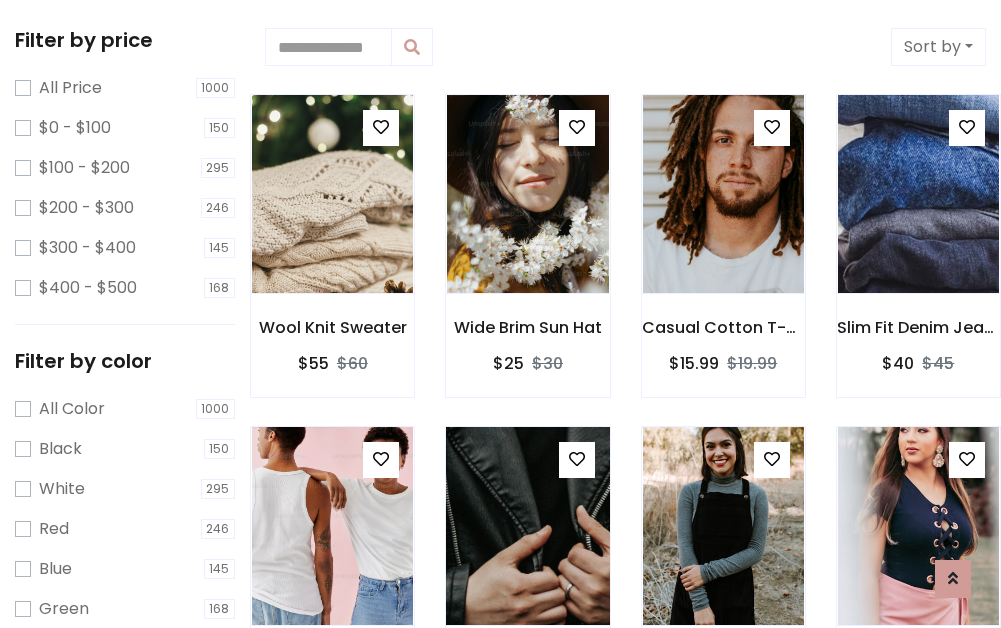 click at bounding box center (381, 127) 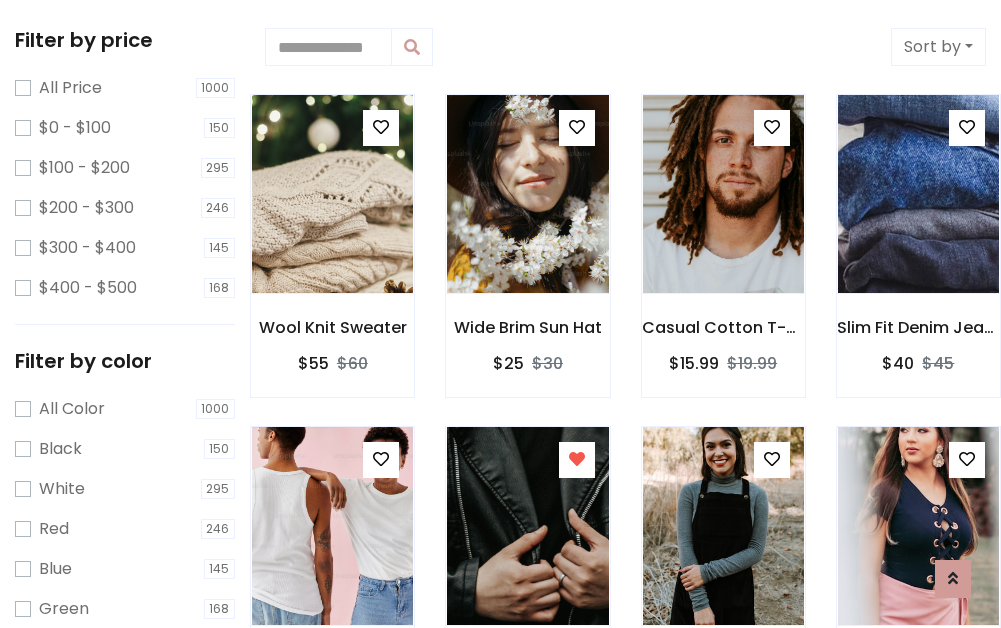 click at bounding box center [723, 857] 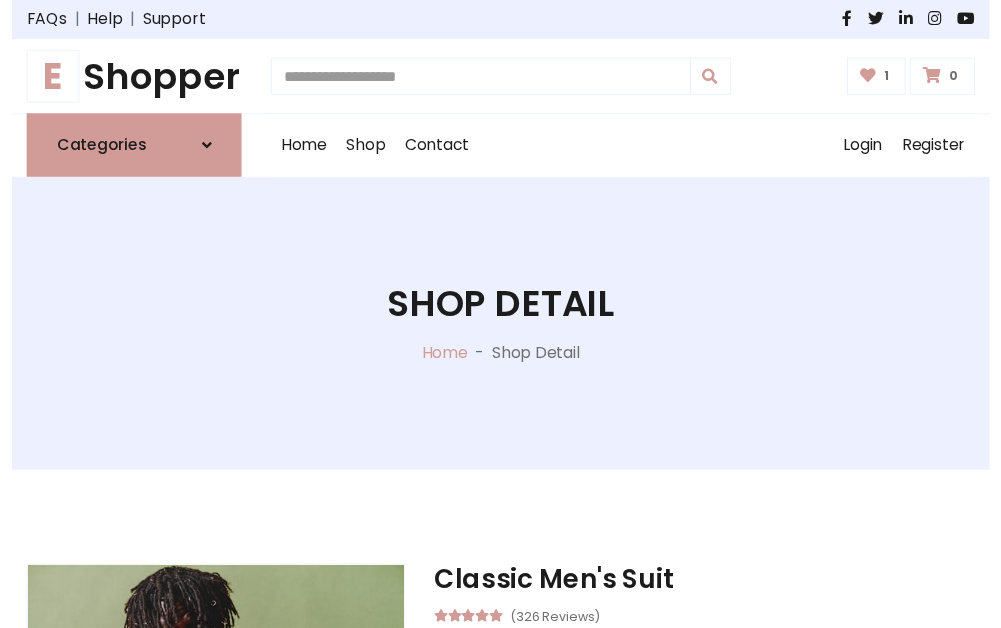 scroll, scrollTop: 262, scrollLeft: 0, axis: vertical 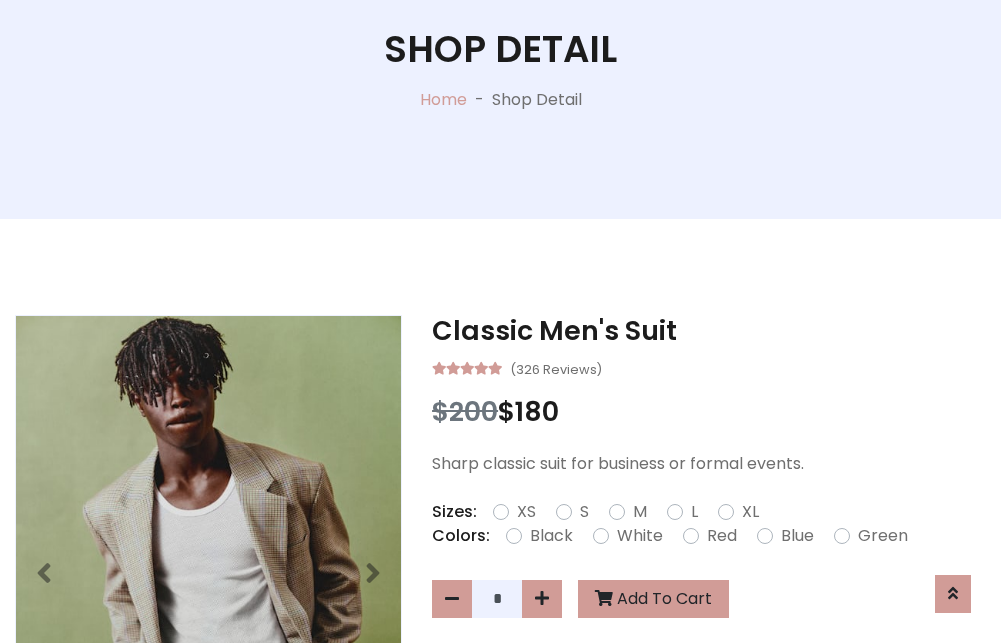click on "XL" at bounding box center (750, 512) 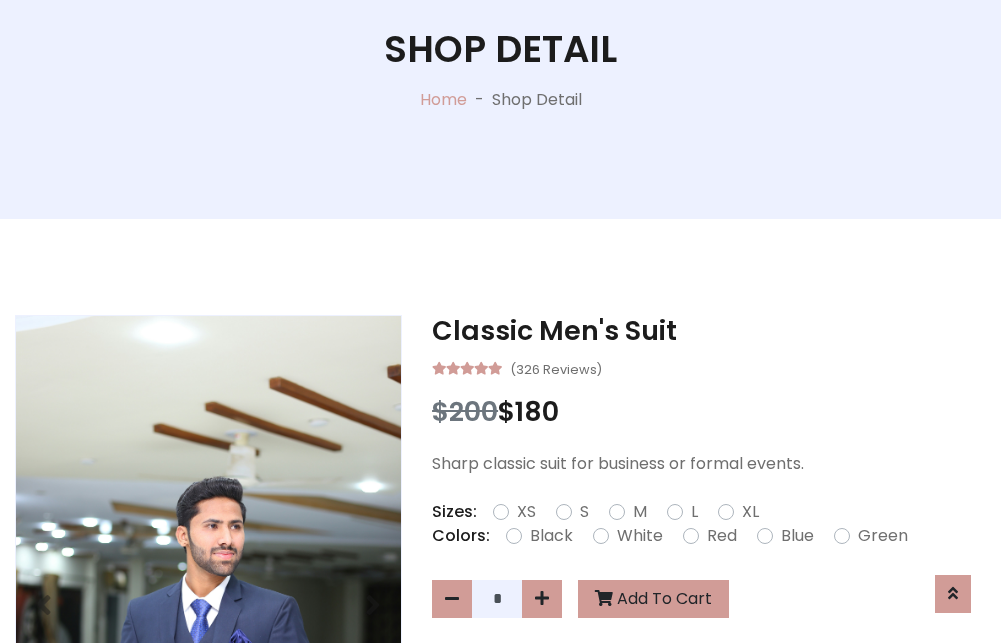 click on "Black" at bounding box center (551, 536) 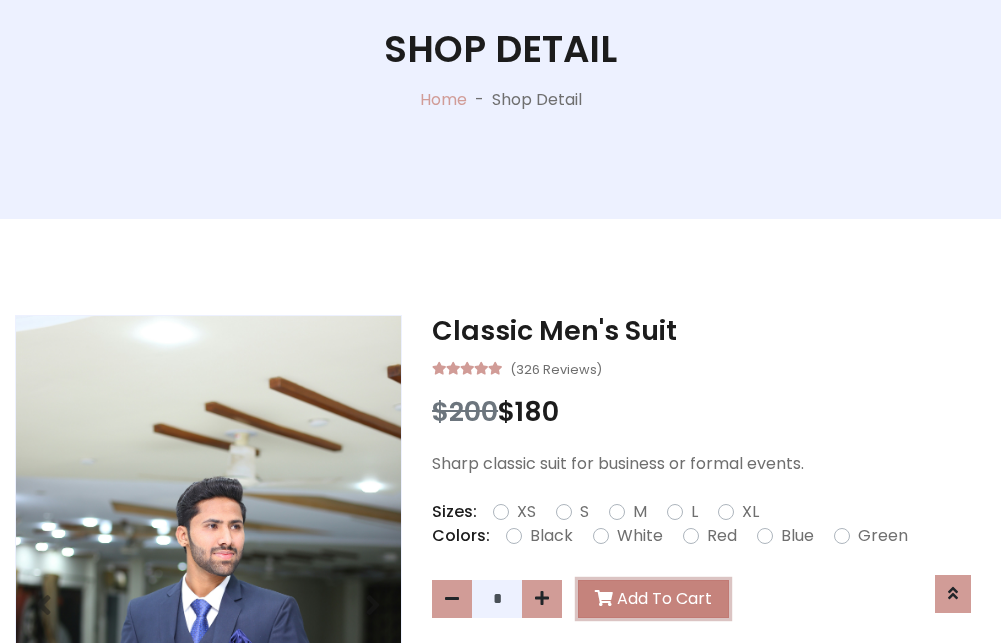 click on "Add To Cart" at bounding box center [653, 599] 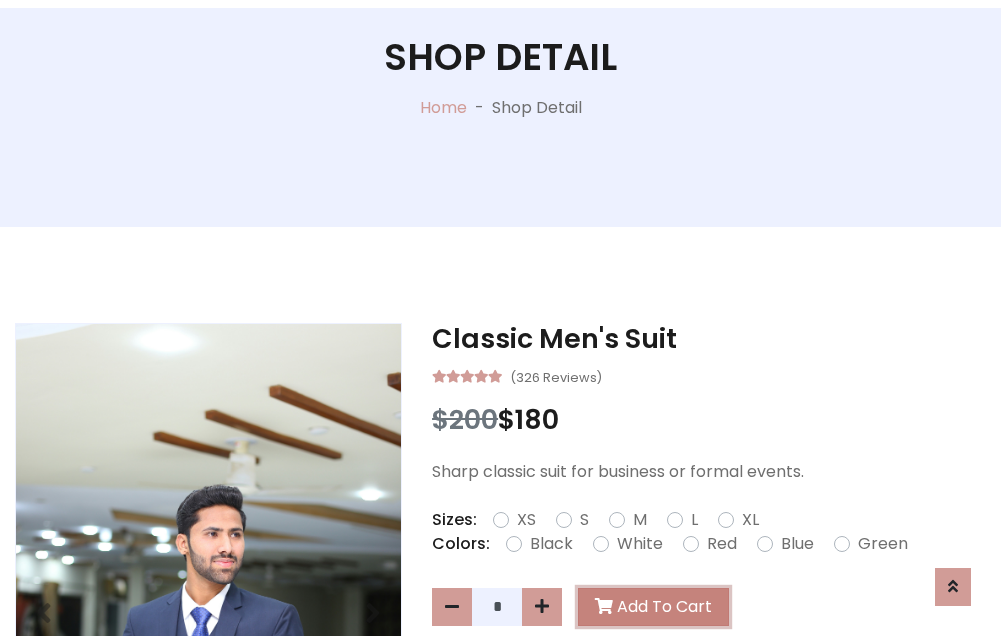 scroll, scrollTop: 0, scrollLeft: 0, axis: both 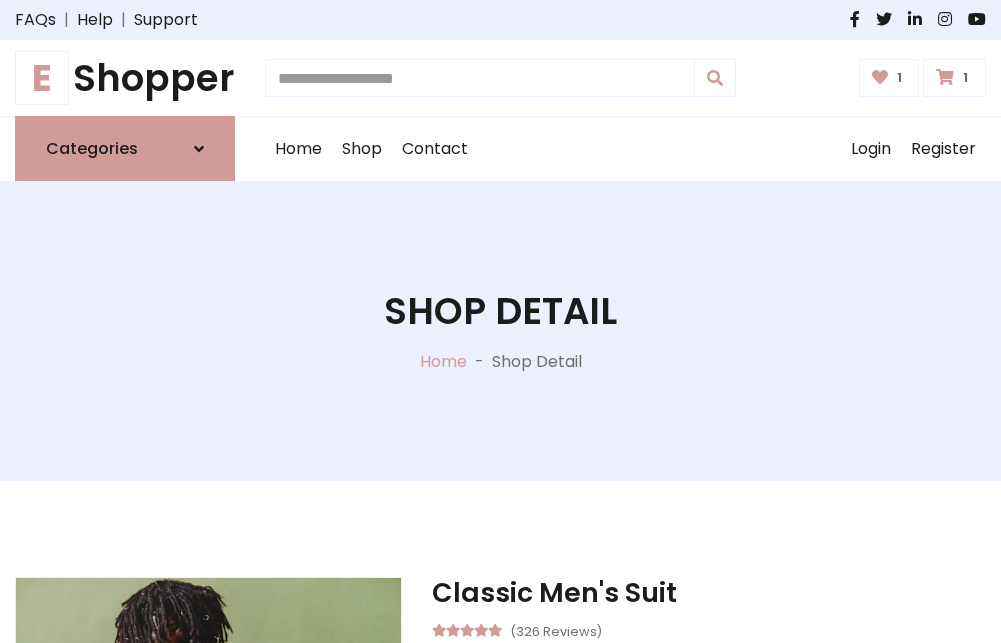 click at bounding box center [945, 77] 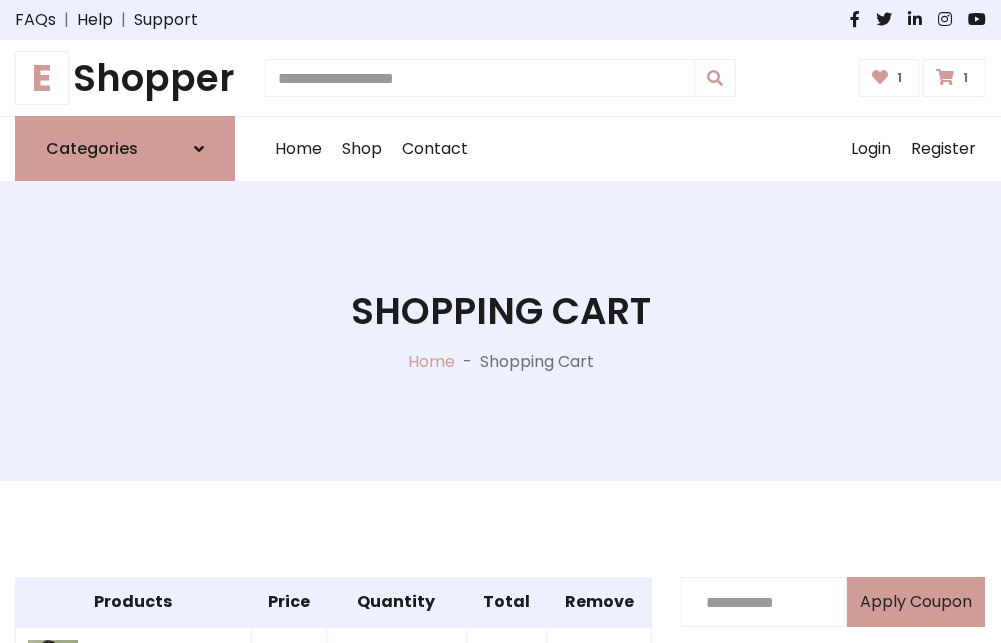 scroll, scrollTop: 570, scrollLeft: 0, axis: vertical 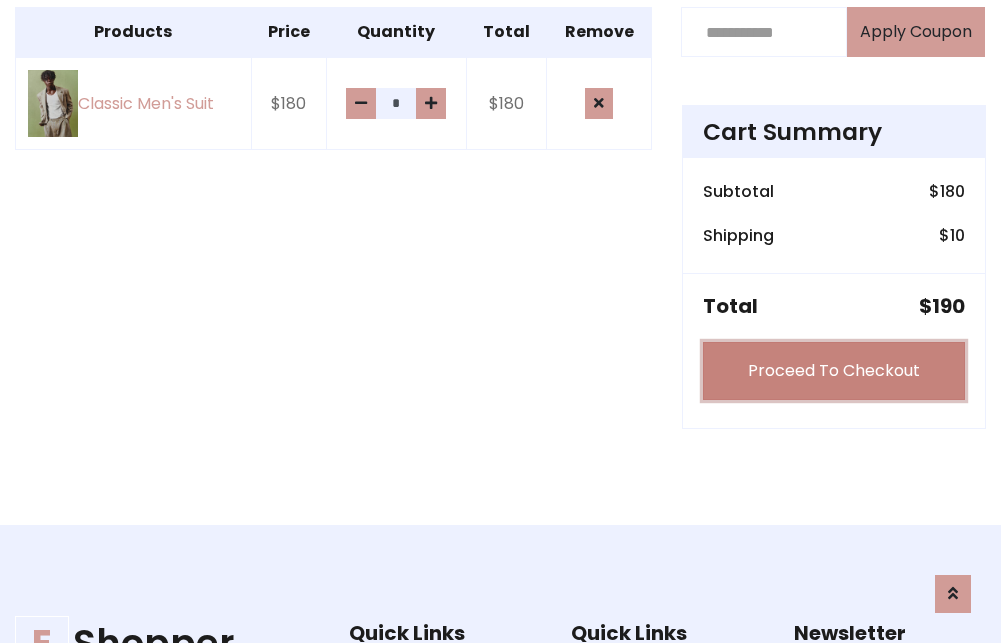 click on "Proceed To Checkout" at bounding box center [834, 371] 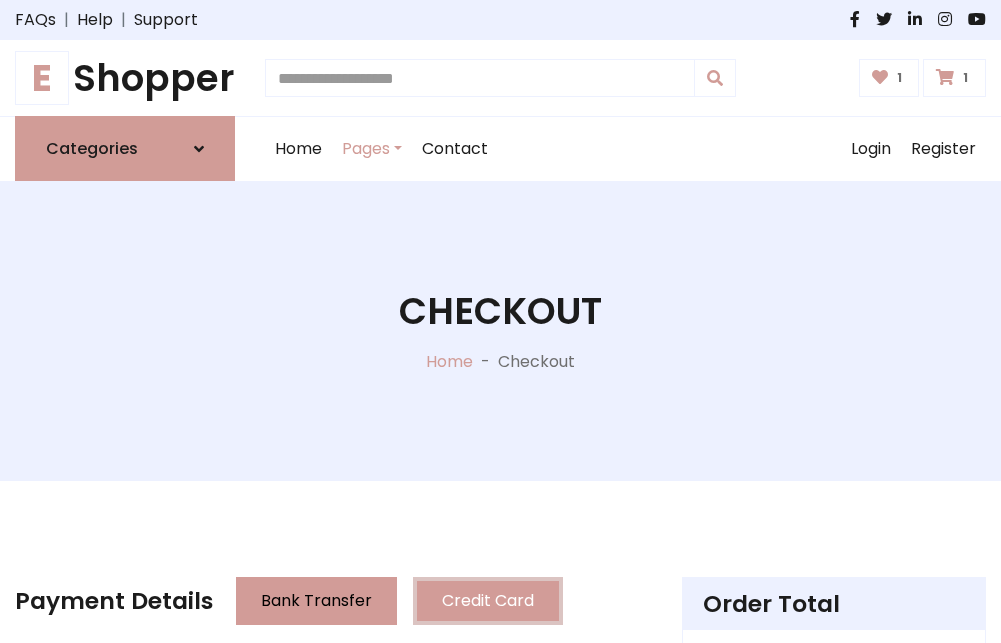 scroll, scrollTop: 201, scrollLeft: 0, axis: vertical 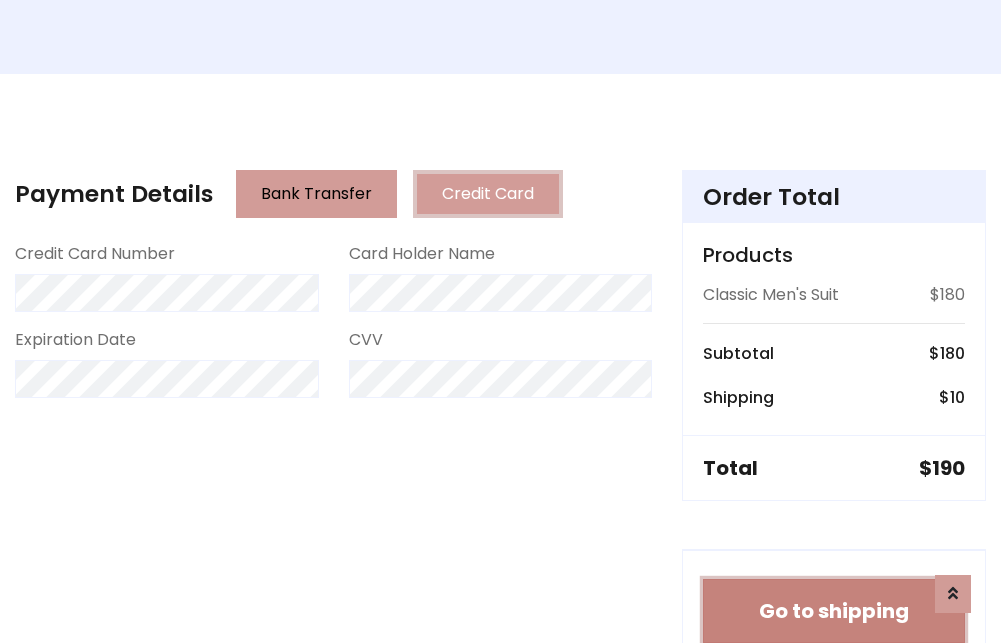 click on "Go to shipping" at bounding box center [834, 611] 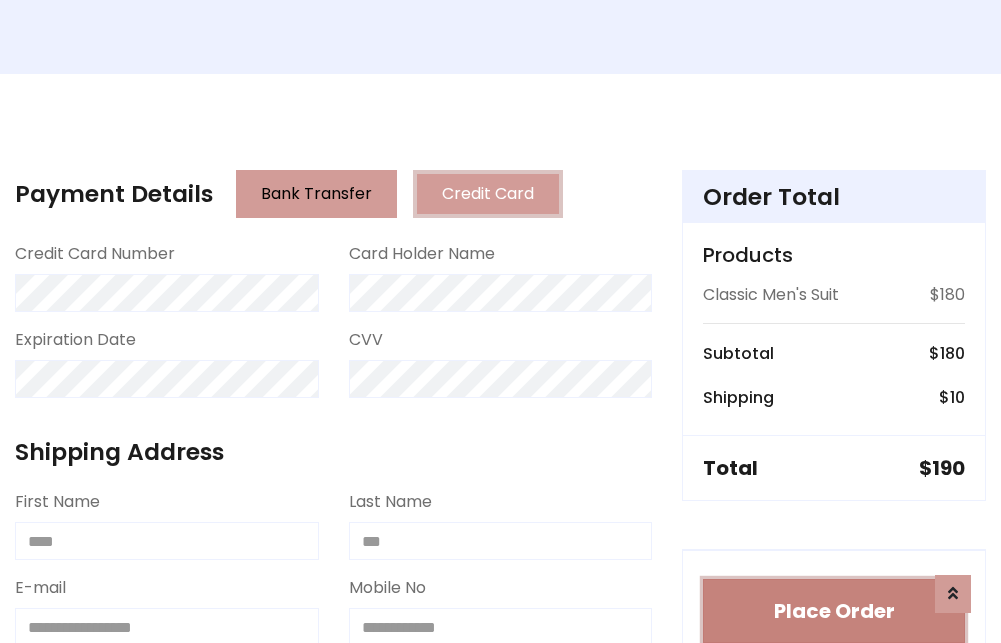 type 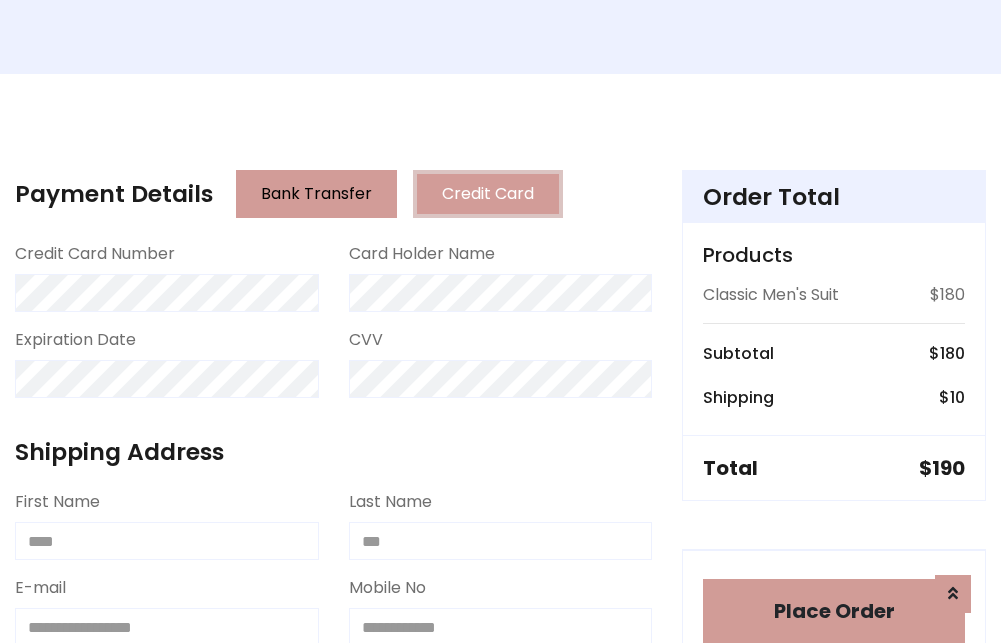 scroll, scrollTop: 1196, scrollLeft: 0, axis: vertical 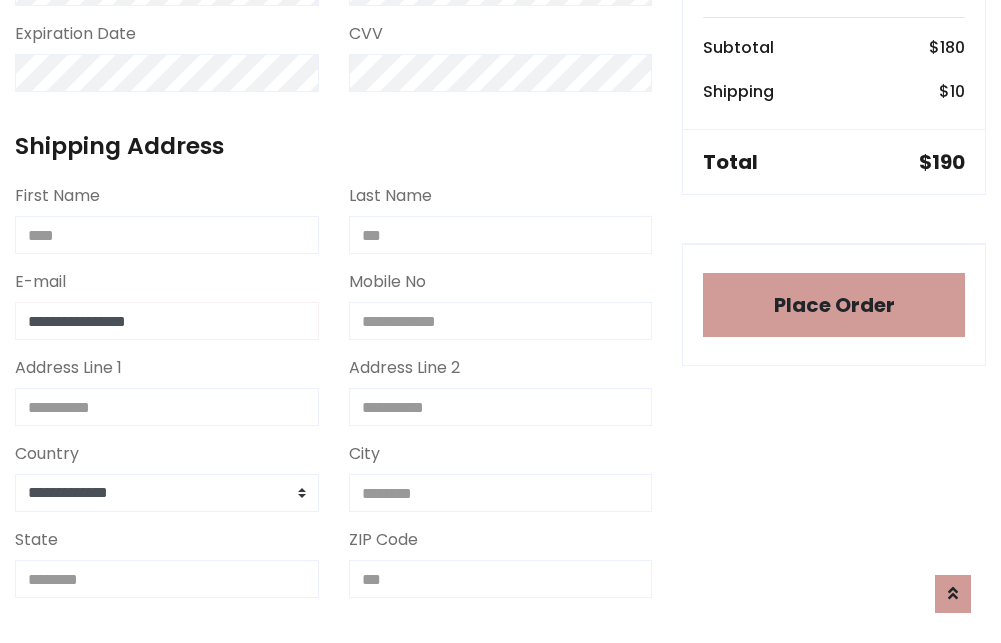 type on "**********" 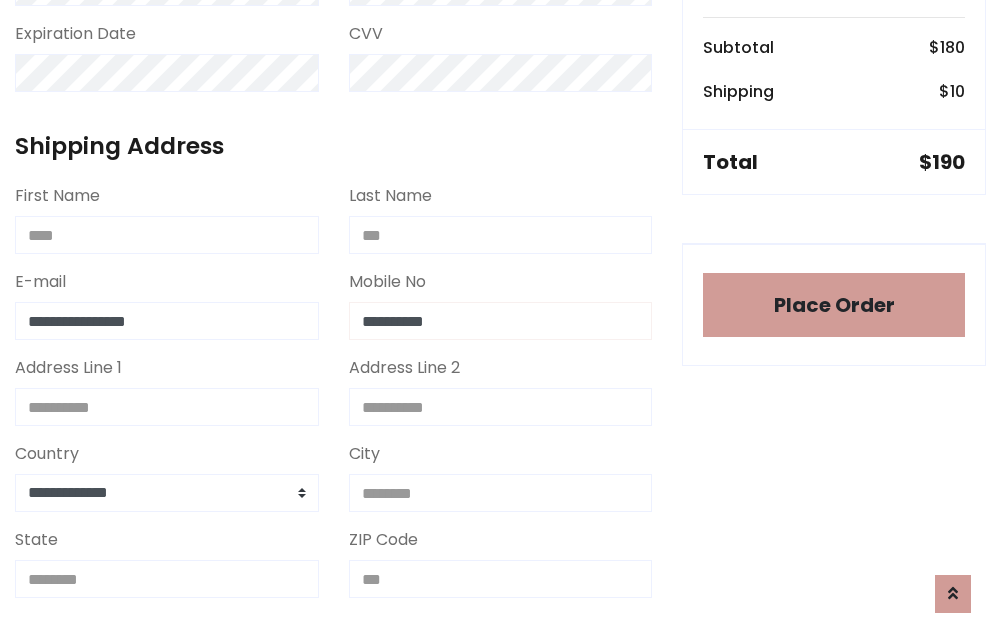 scroll, scrollTop: 573, scrollLeft: 0, axis: vertical 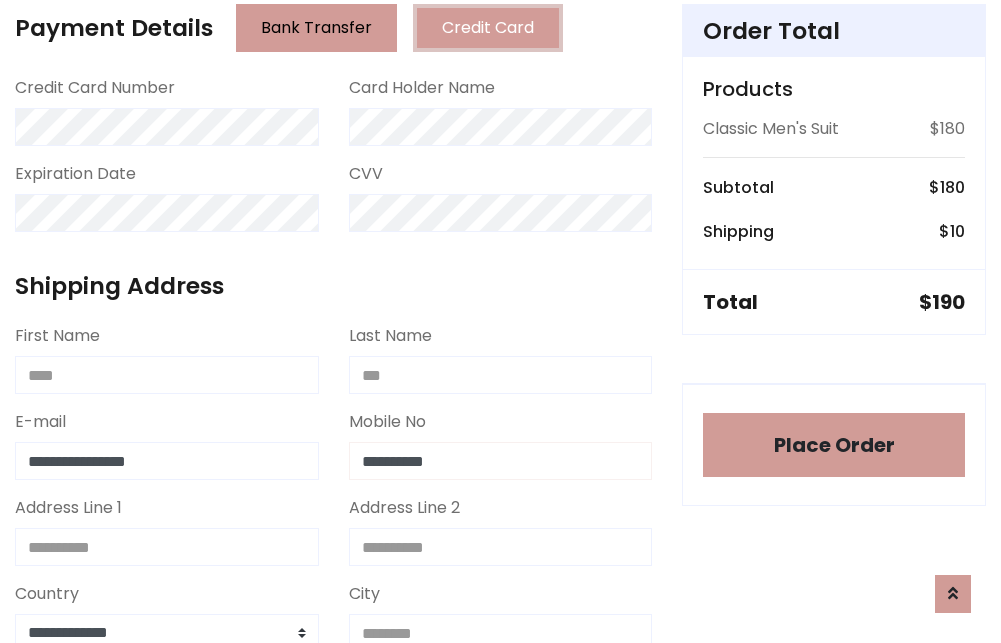 type on "**********" 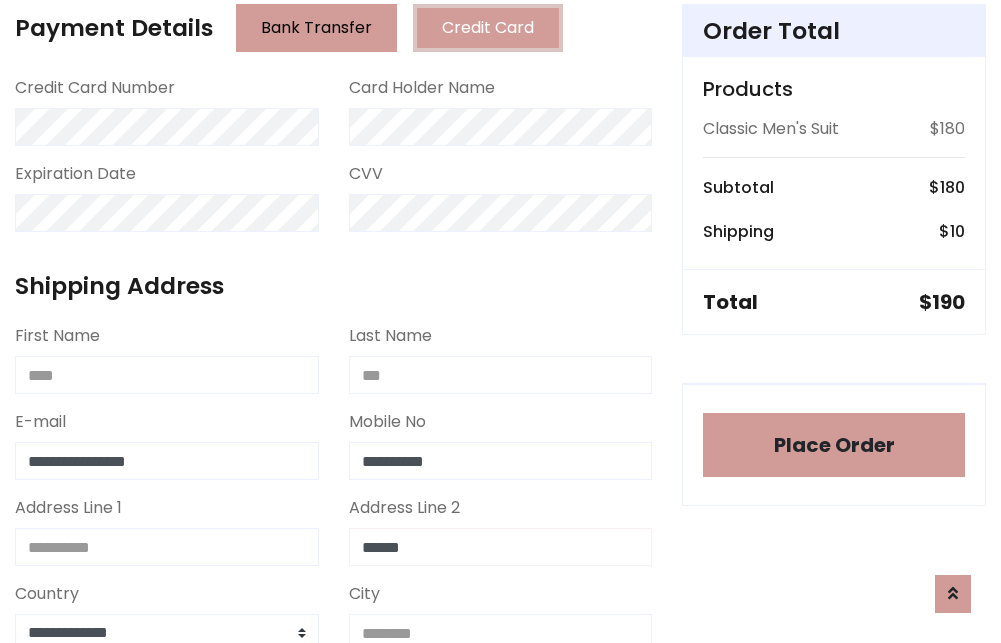 type on "******" 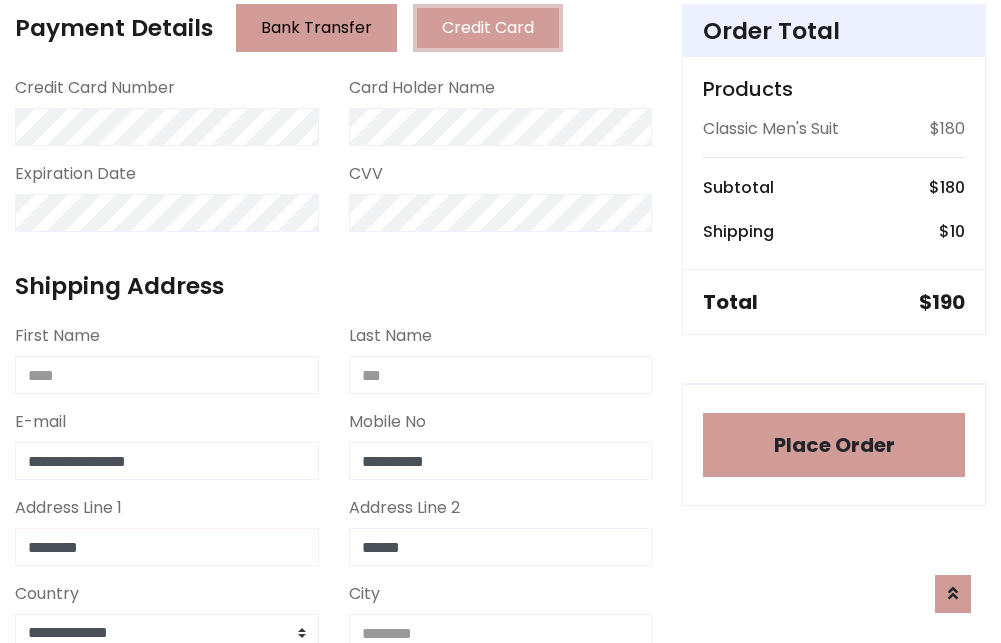 type on "********" 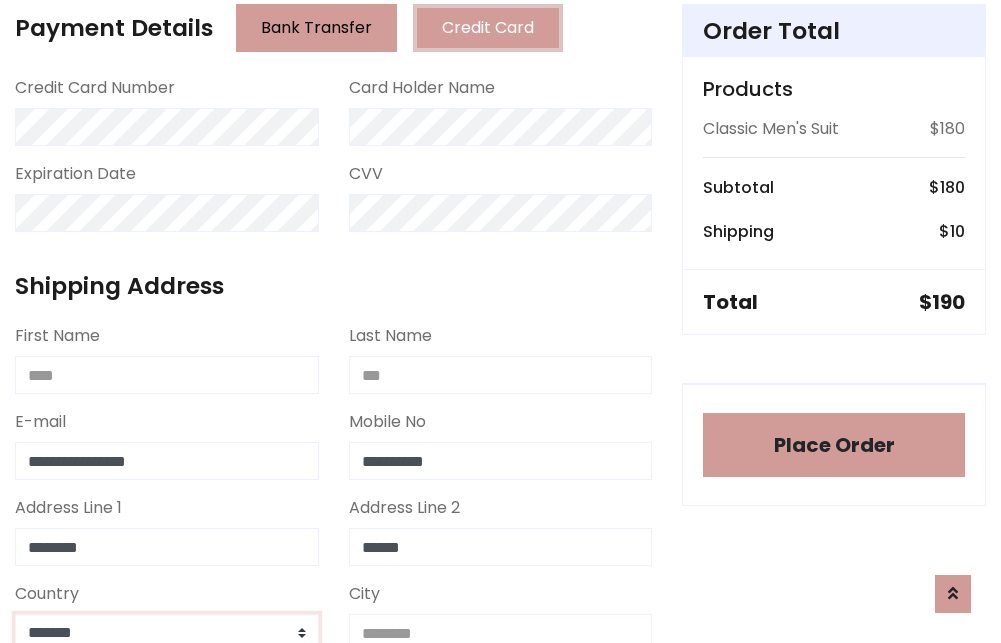 scroll, scrollTop: 583, scrollLeft: 0, axis: vertical 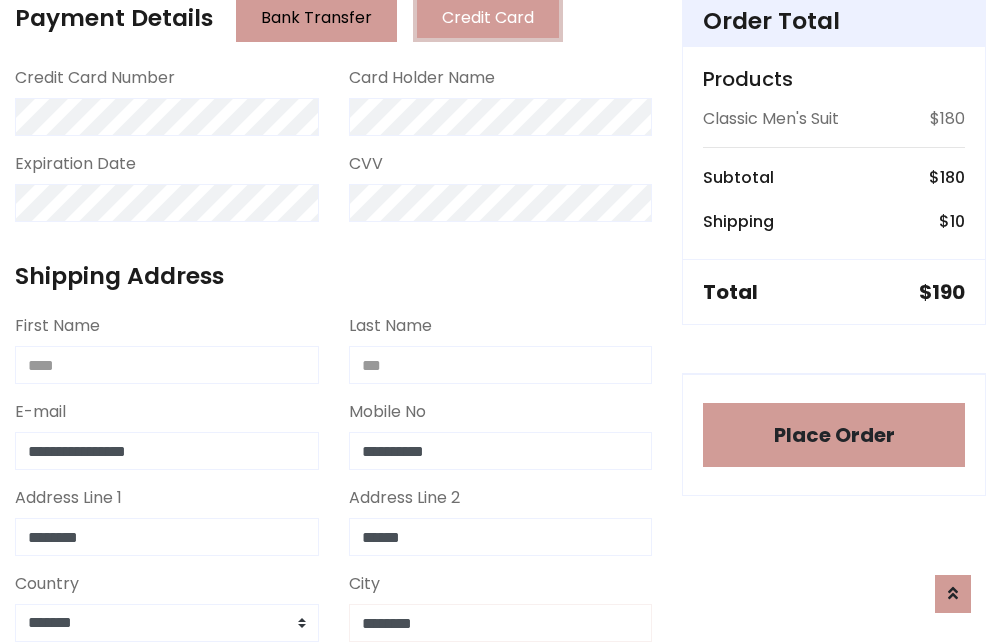 type on "********" 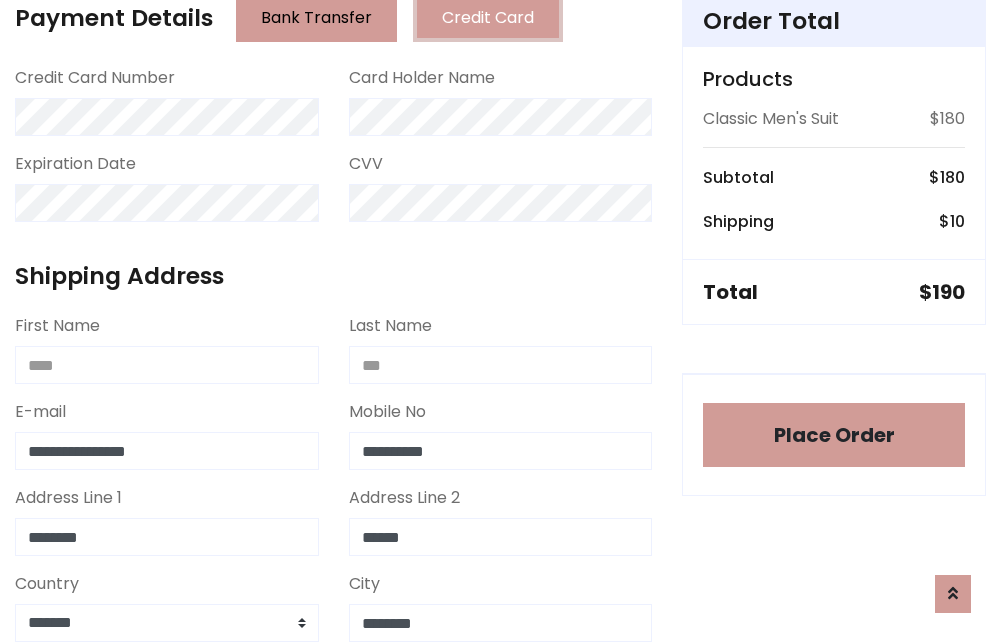 scroll, scrollTop: 971, scrollLeft: 0, axis: vertical 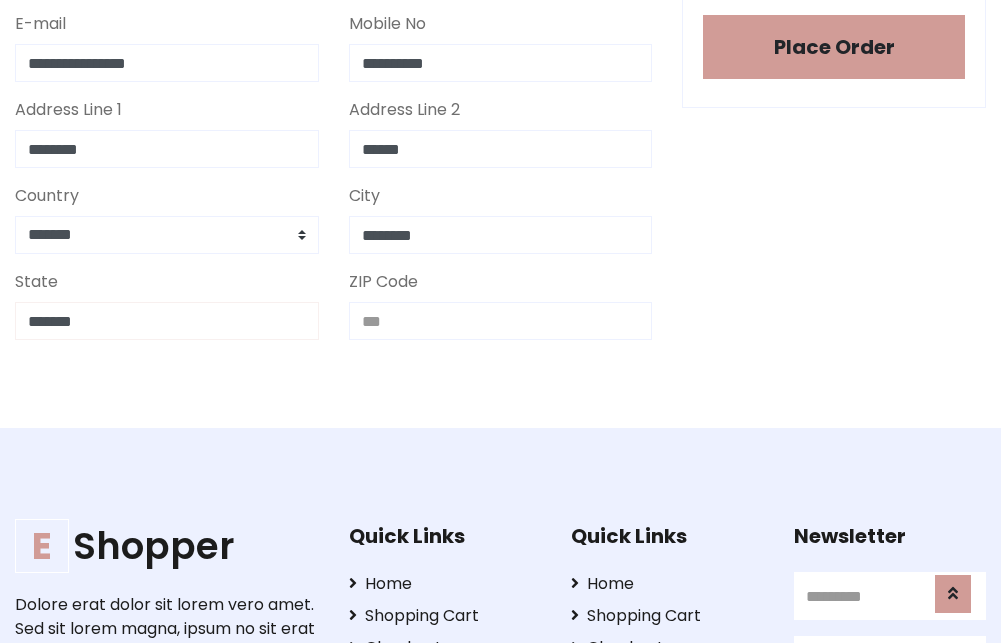 type on "*******" 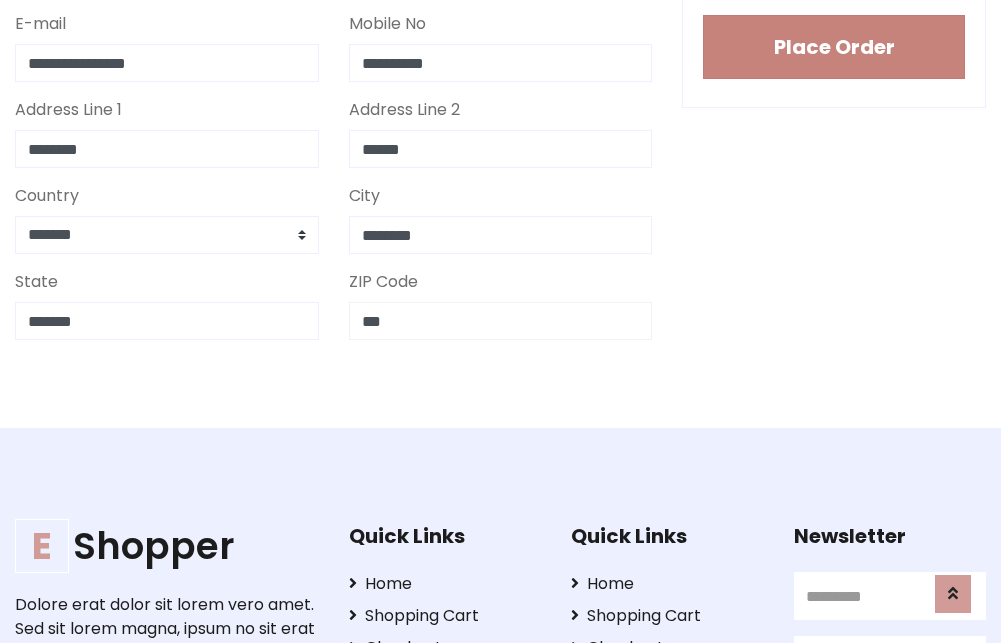 type on "***" 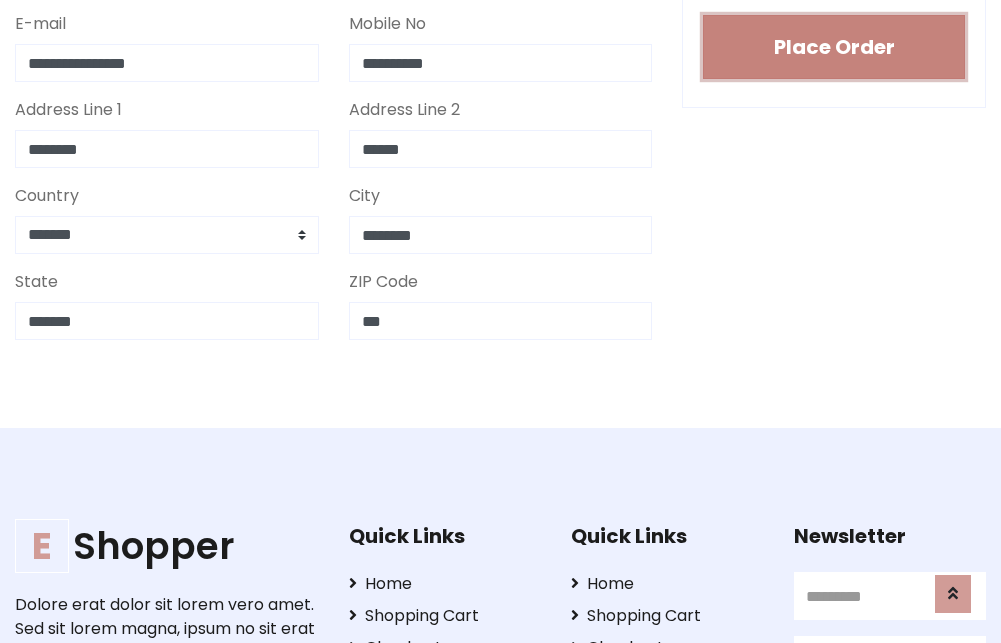 click on "Place Order" at bounding box center (834, 47) 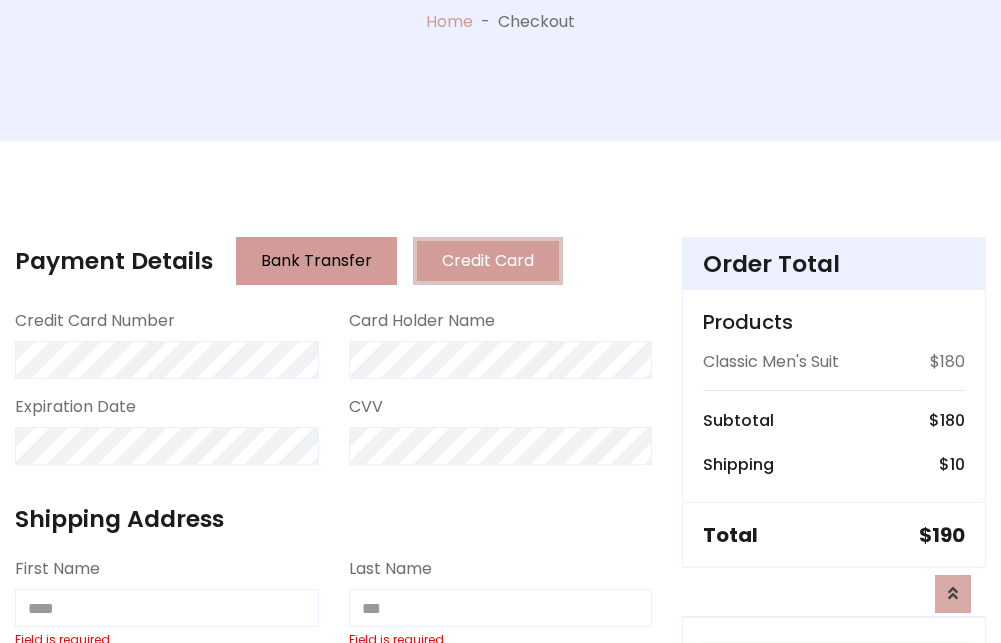 scroll, scrollTop: 0, scrollLeft: 0, axis: both 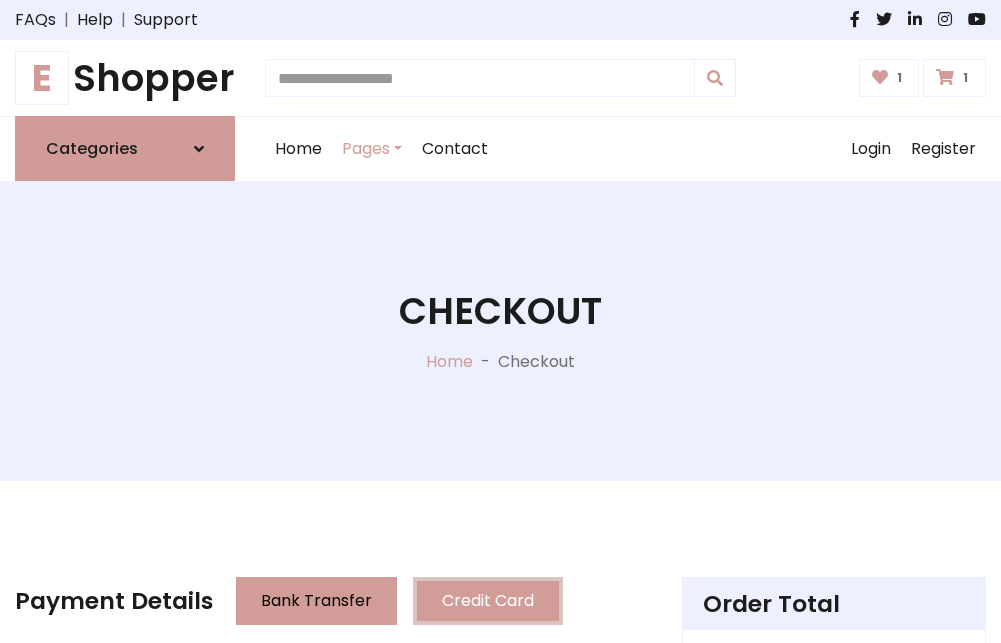 click on "E" at bounding box center [42, 78] 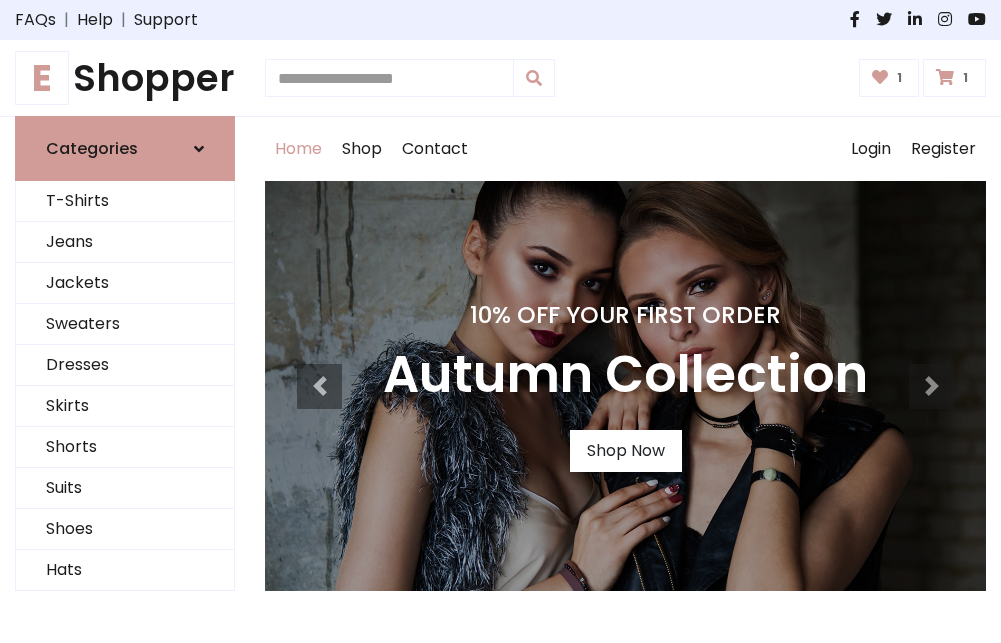 scroll, scrollTop: 0, scrollLeft: 0, axis: both 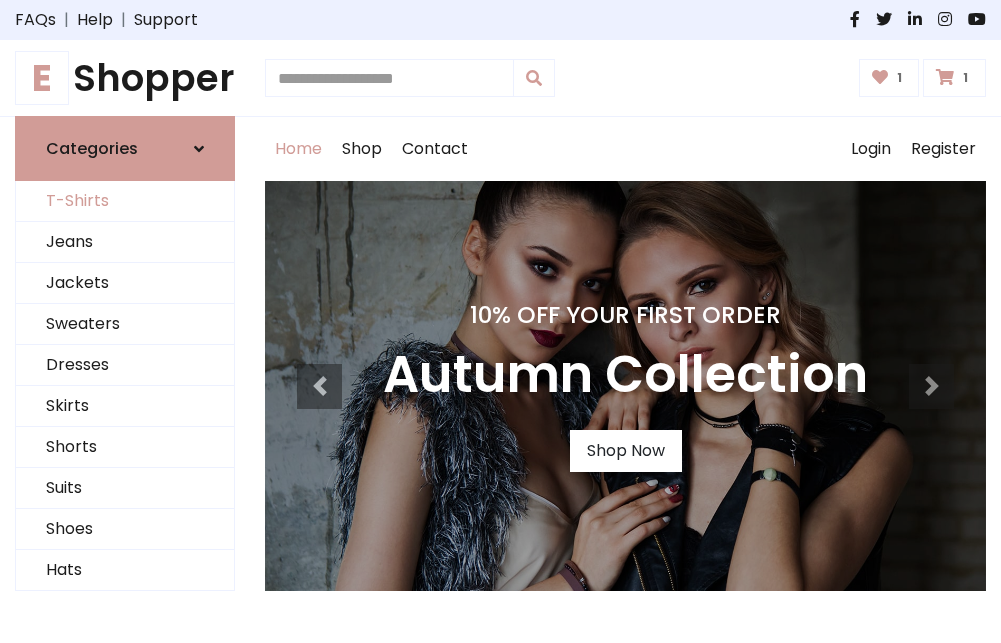 click on "T-Shirts" at bounding box center (125, 201) 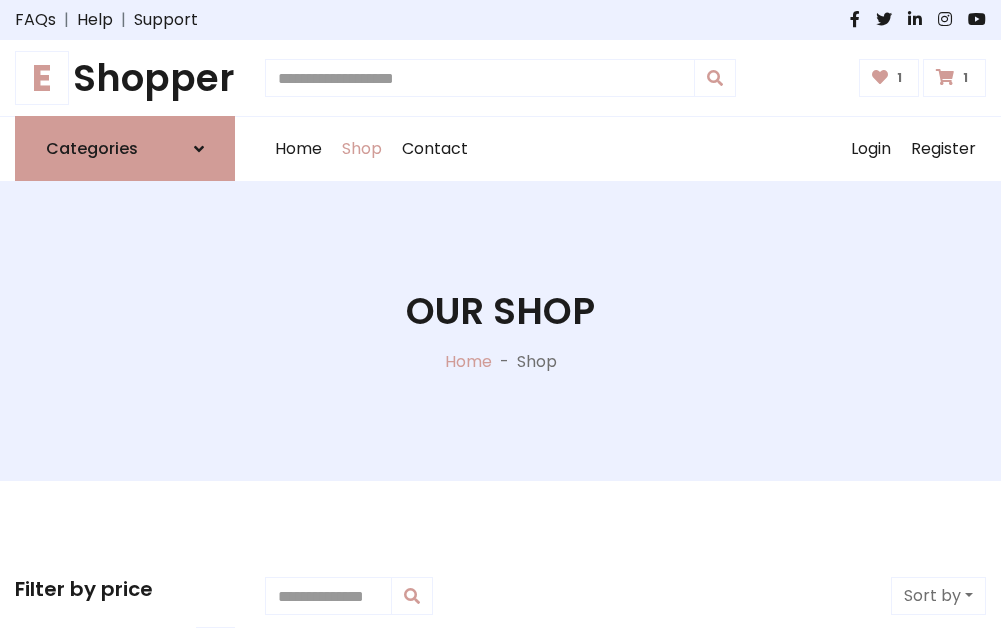 scroll, scrollTop: 0, scrollLeft: 0, axis: both 